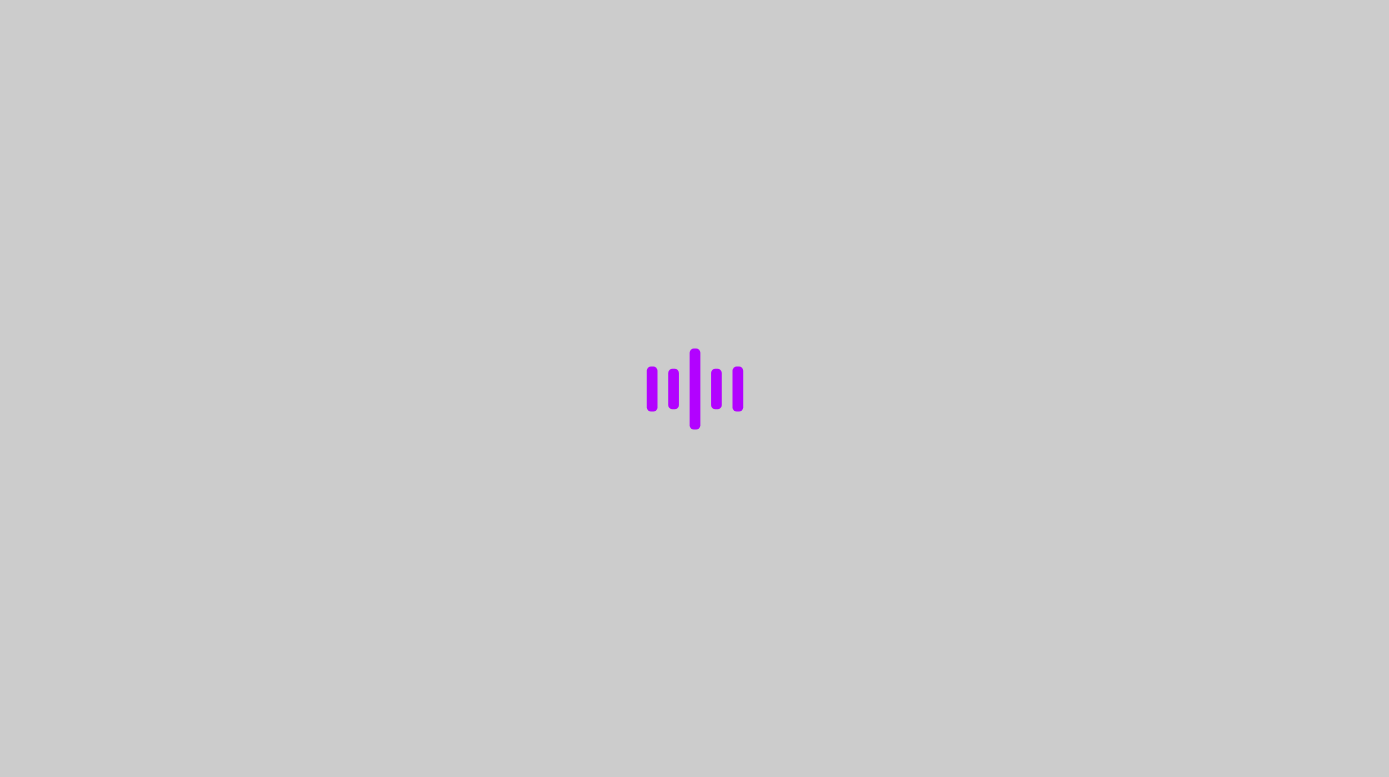 scroll, scrollTop: 0, scrollLeft: 0, axis: both 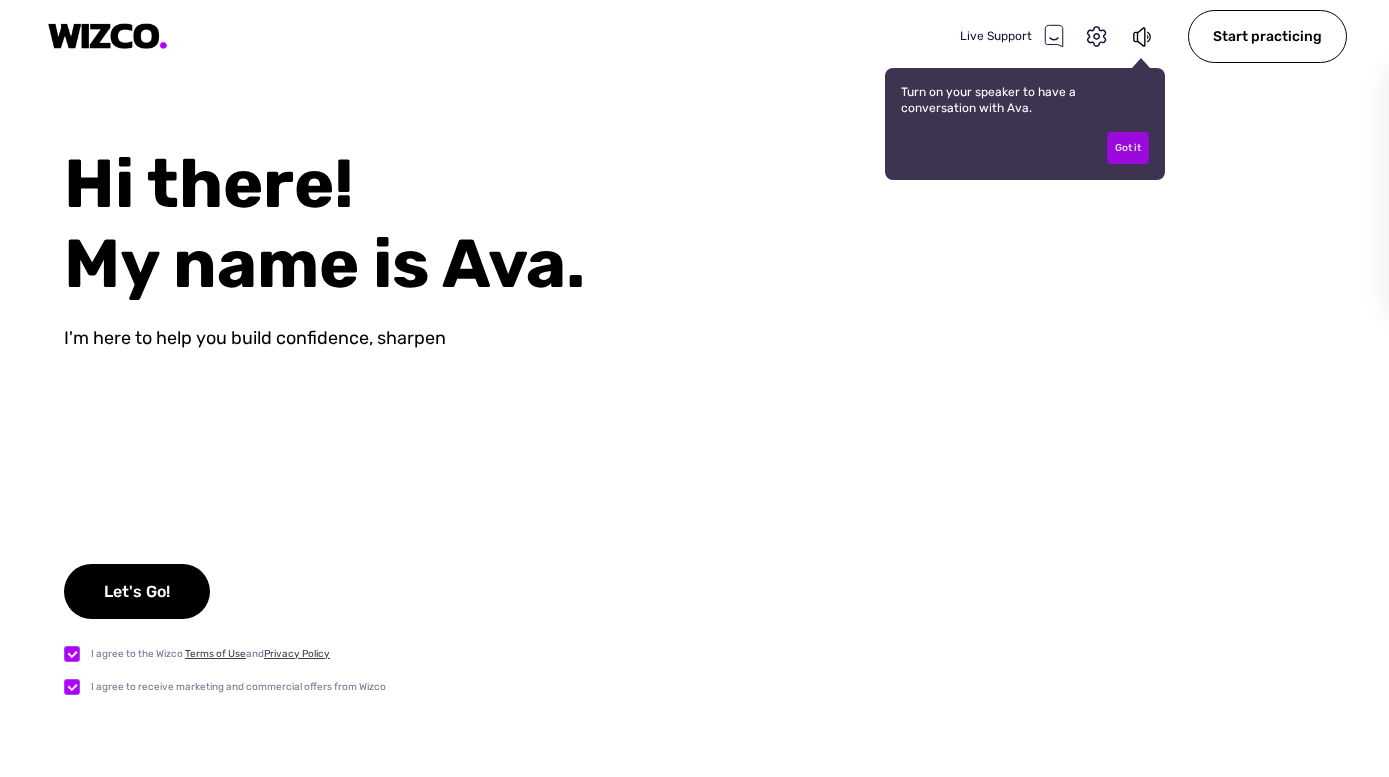 click on "Got it" at bounding box center (1128, 148) 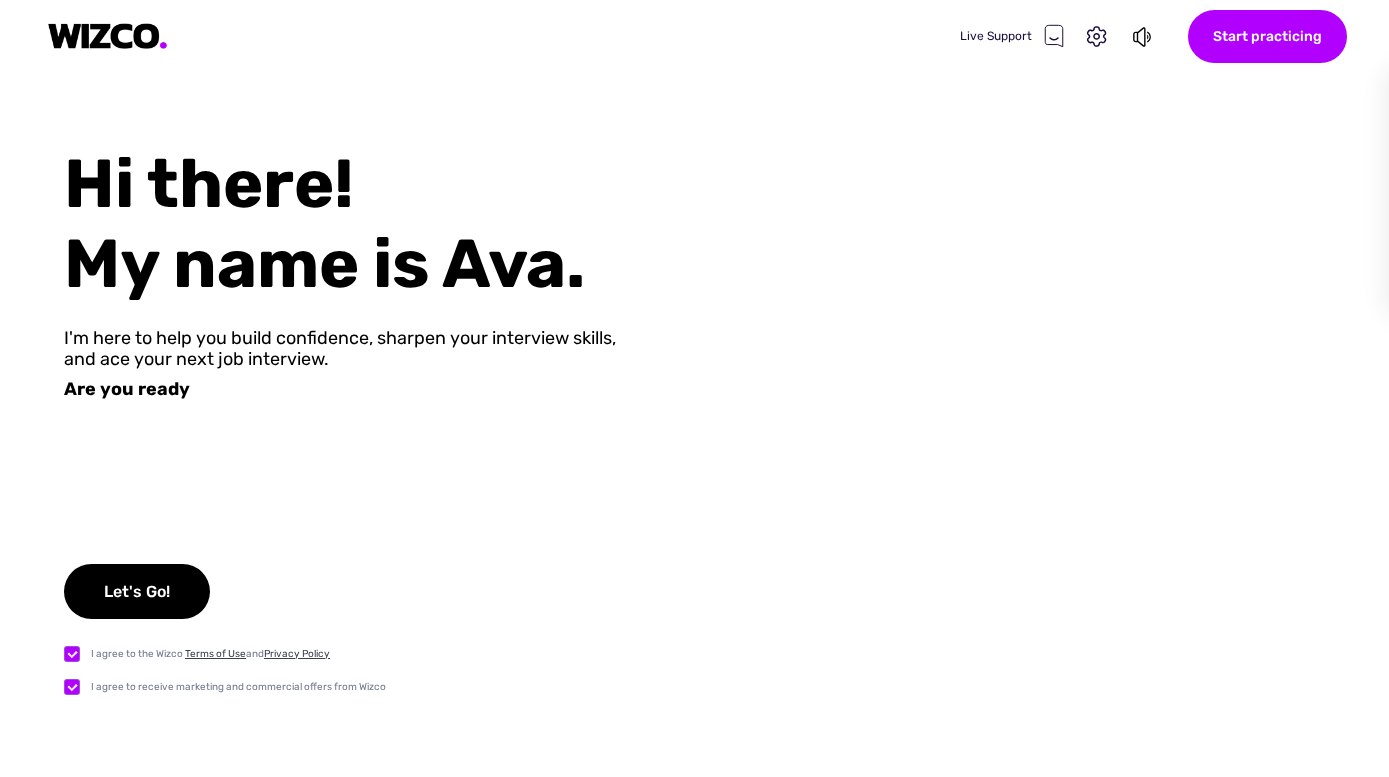click on "Start practicing" at bounding box center [1267, 36] 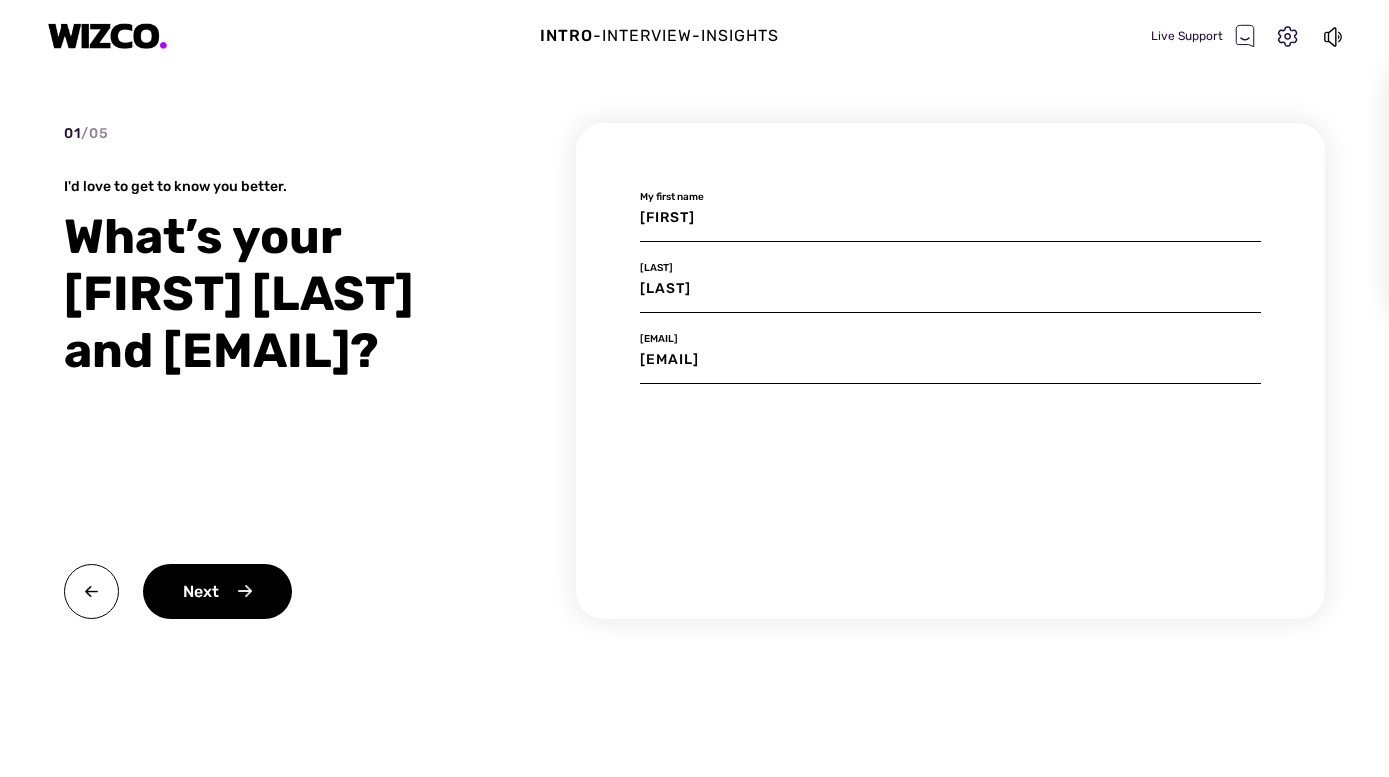 type on "[LAST]" 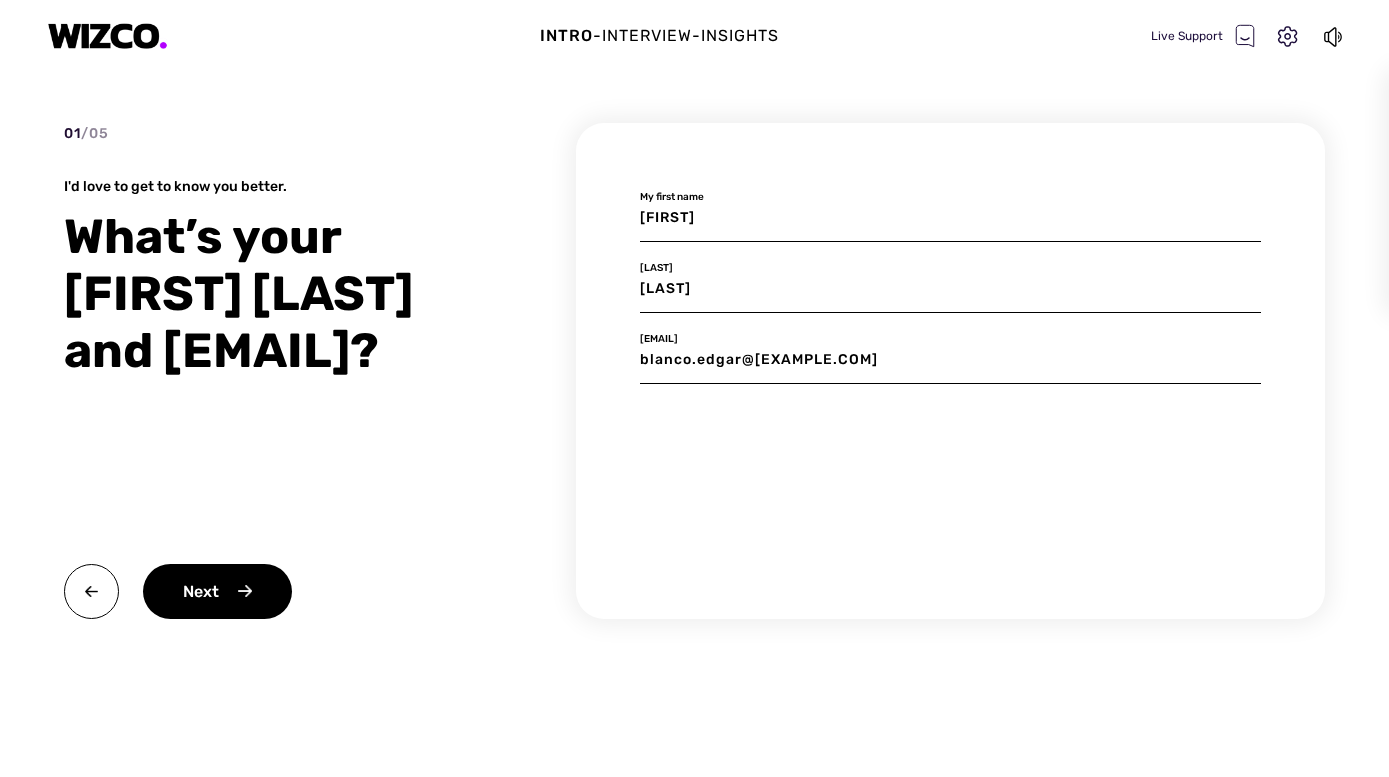 type on "[EMAIL]" 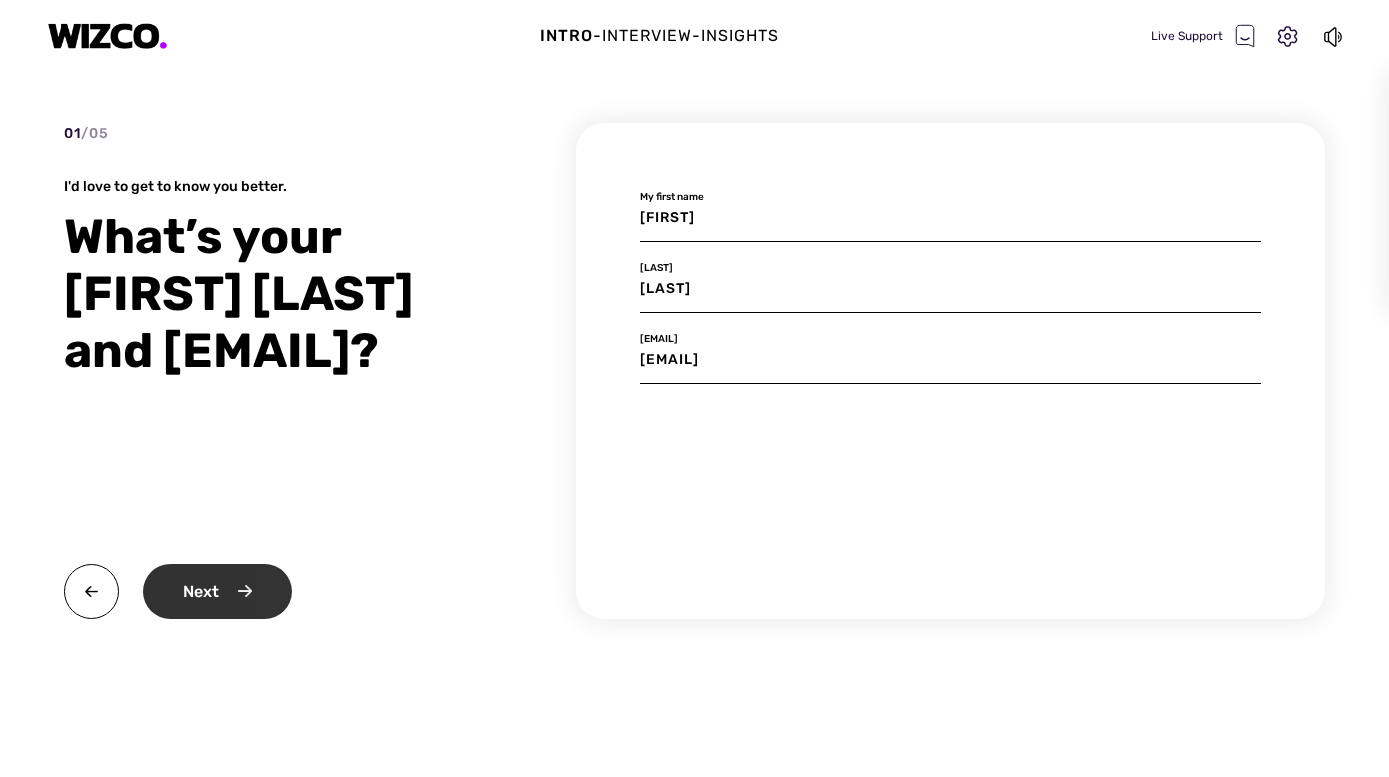 click on "Next" at bounding box center [217, 591] 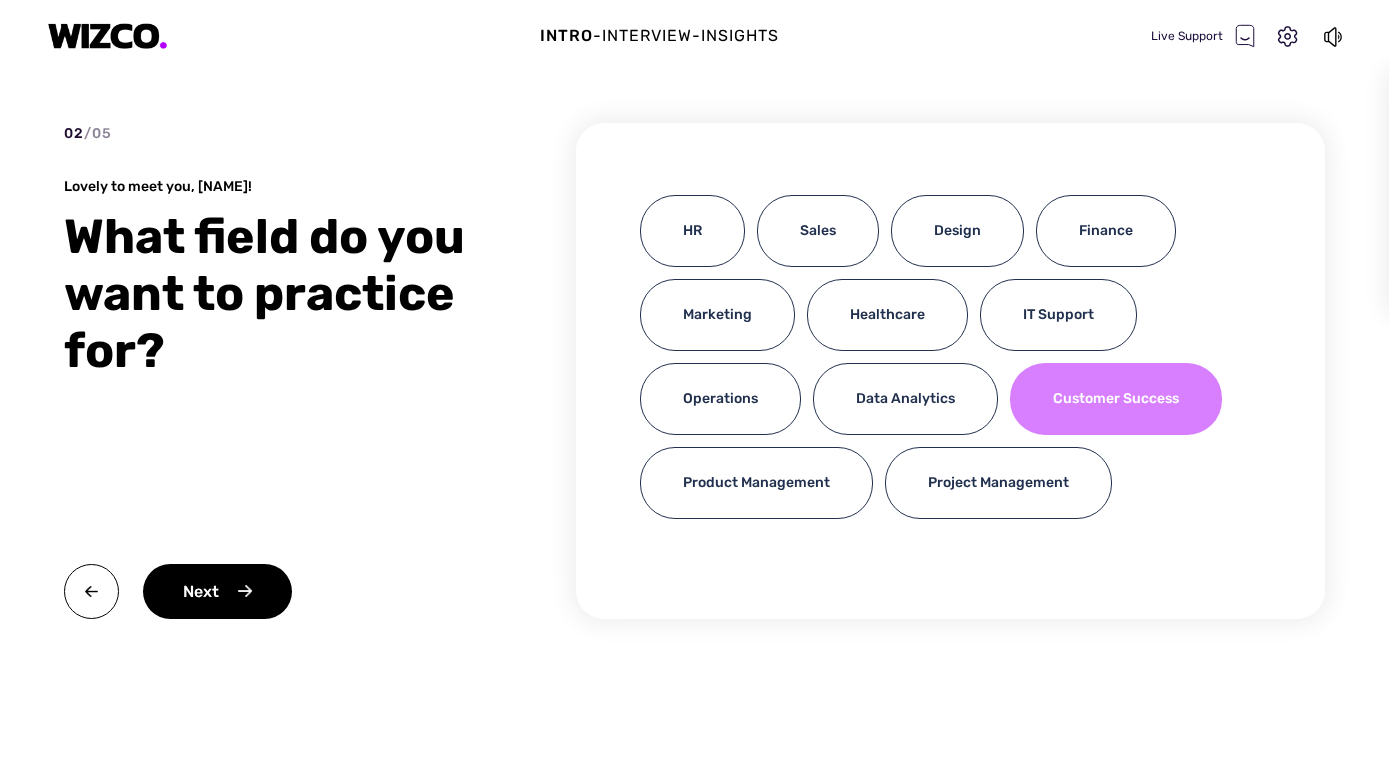click on "Customer Success" at bounding box center (1116, 399) 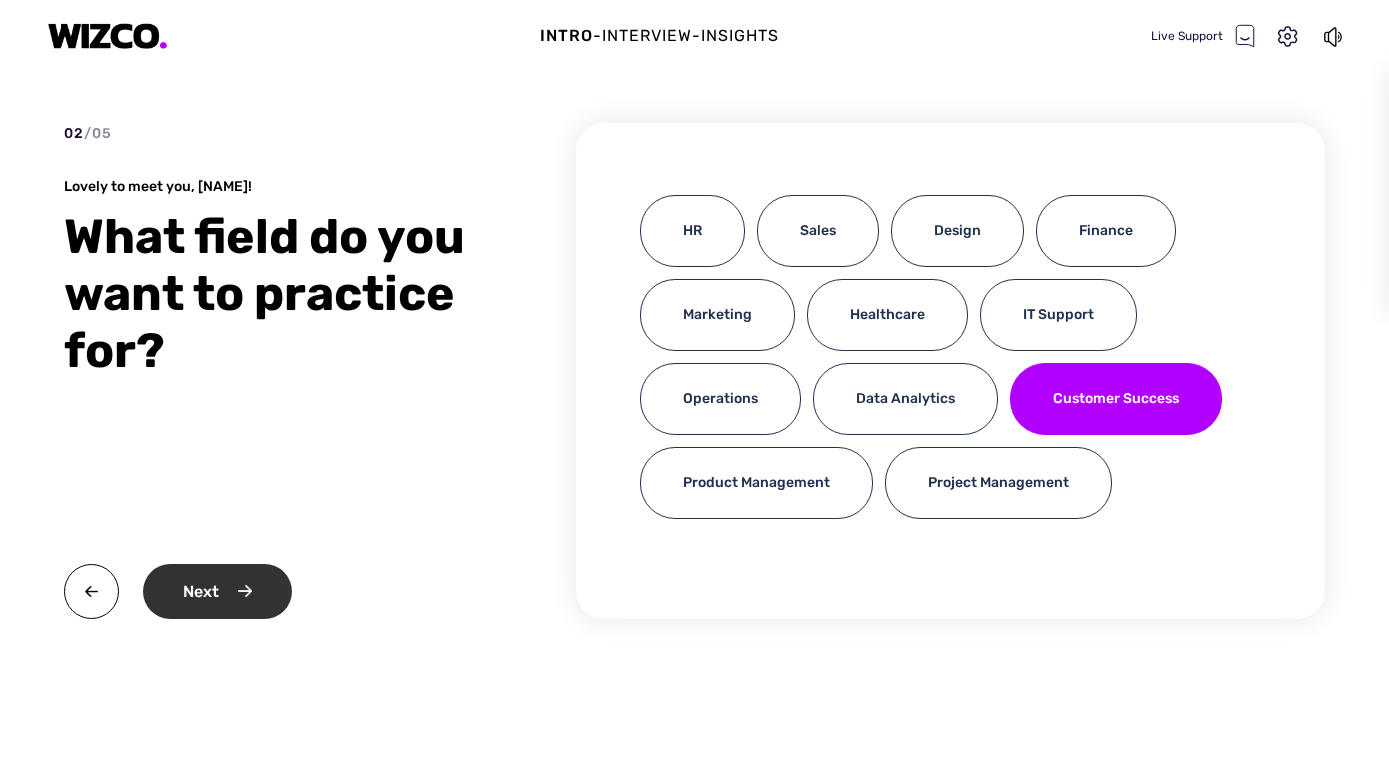 click on "Next" at bounding box center (217, 591) 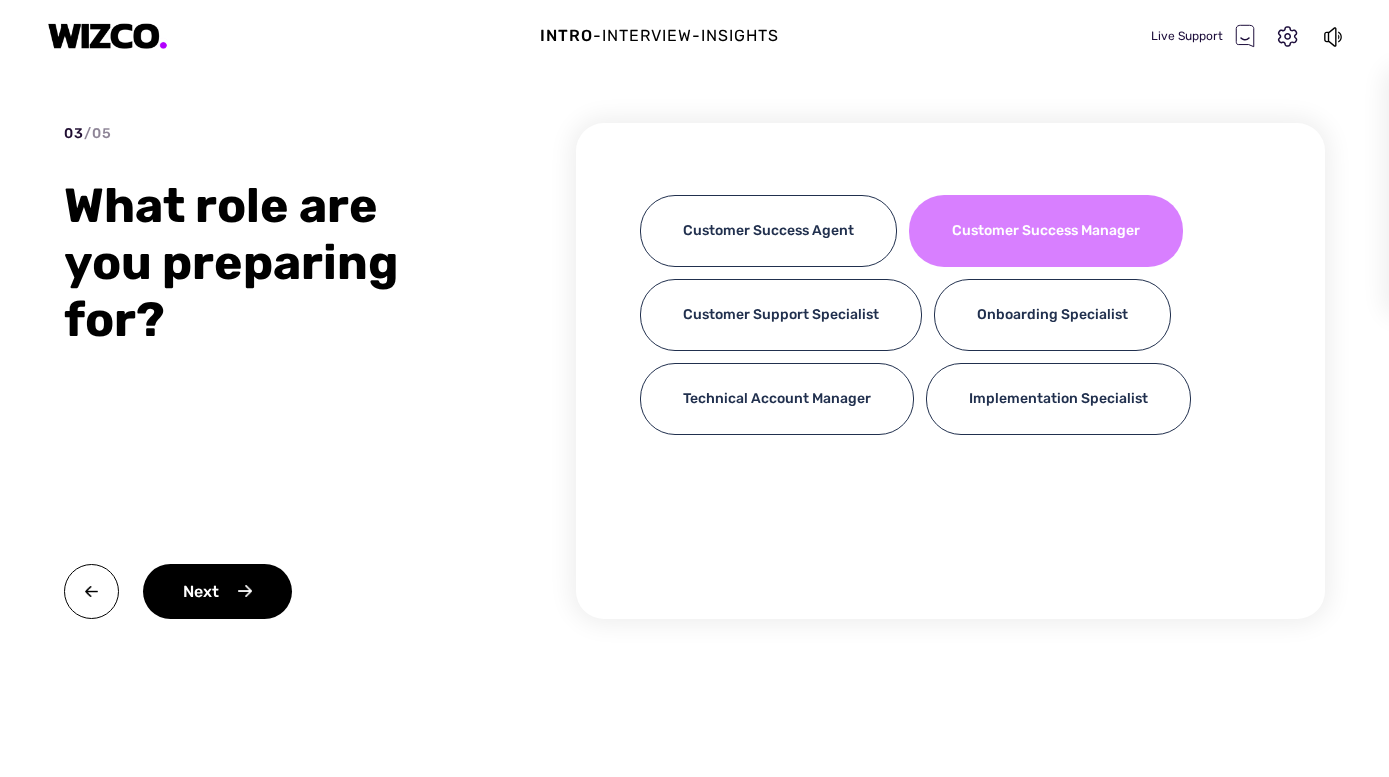 click on "Customer Success Manager" at bounding box center [1046, 231] 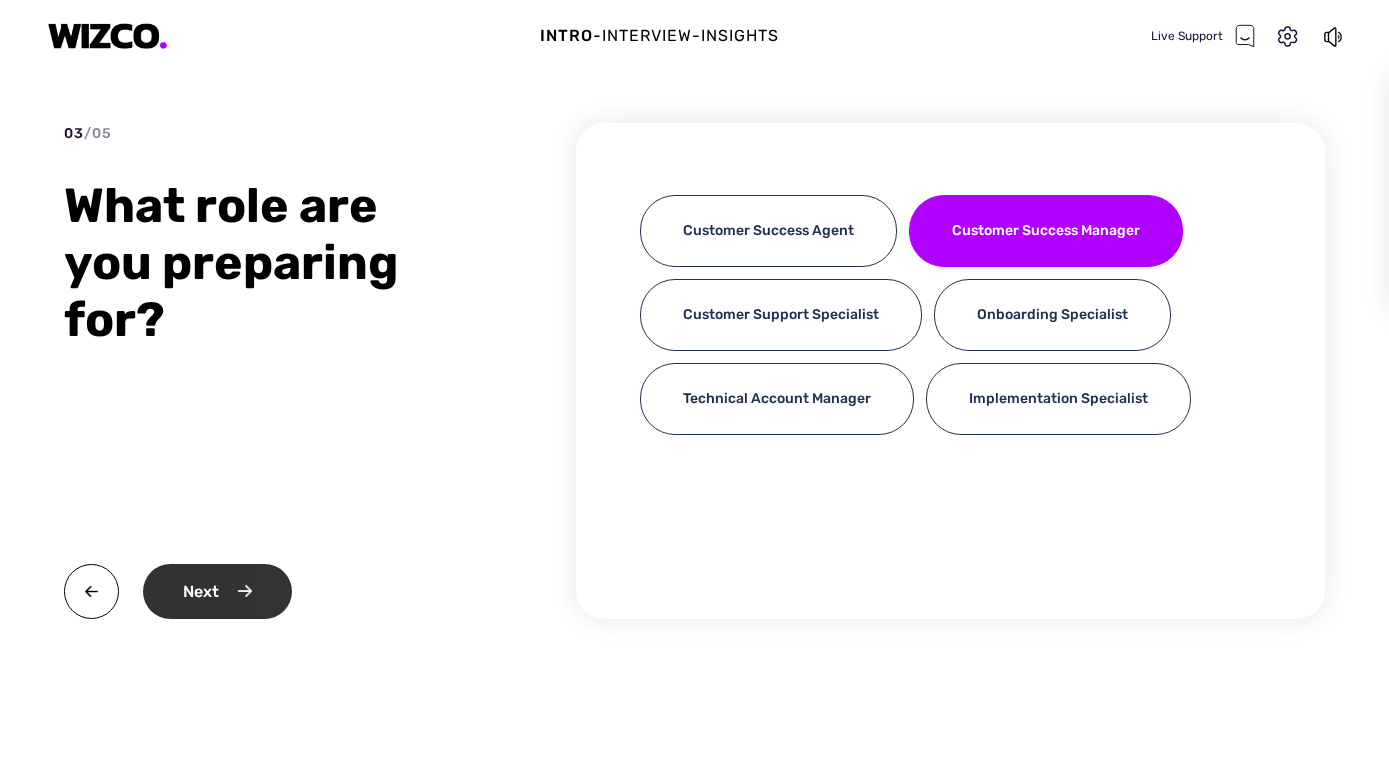 click on "Next" at bounding box center (217, 591) 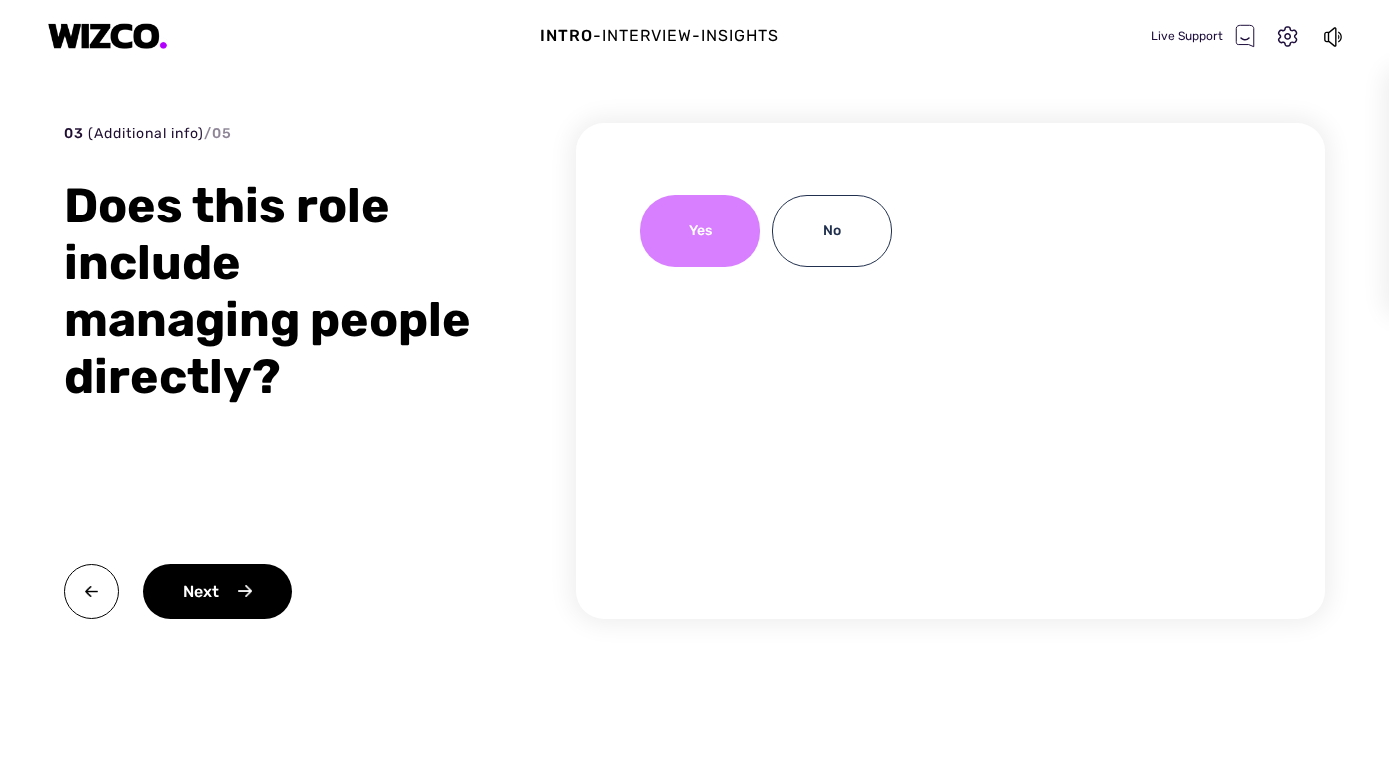 click on "Yes" at bounding box center [700, 231] 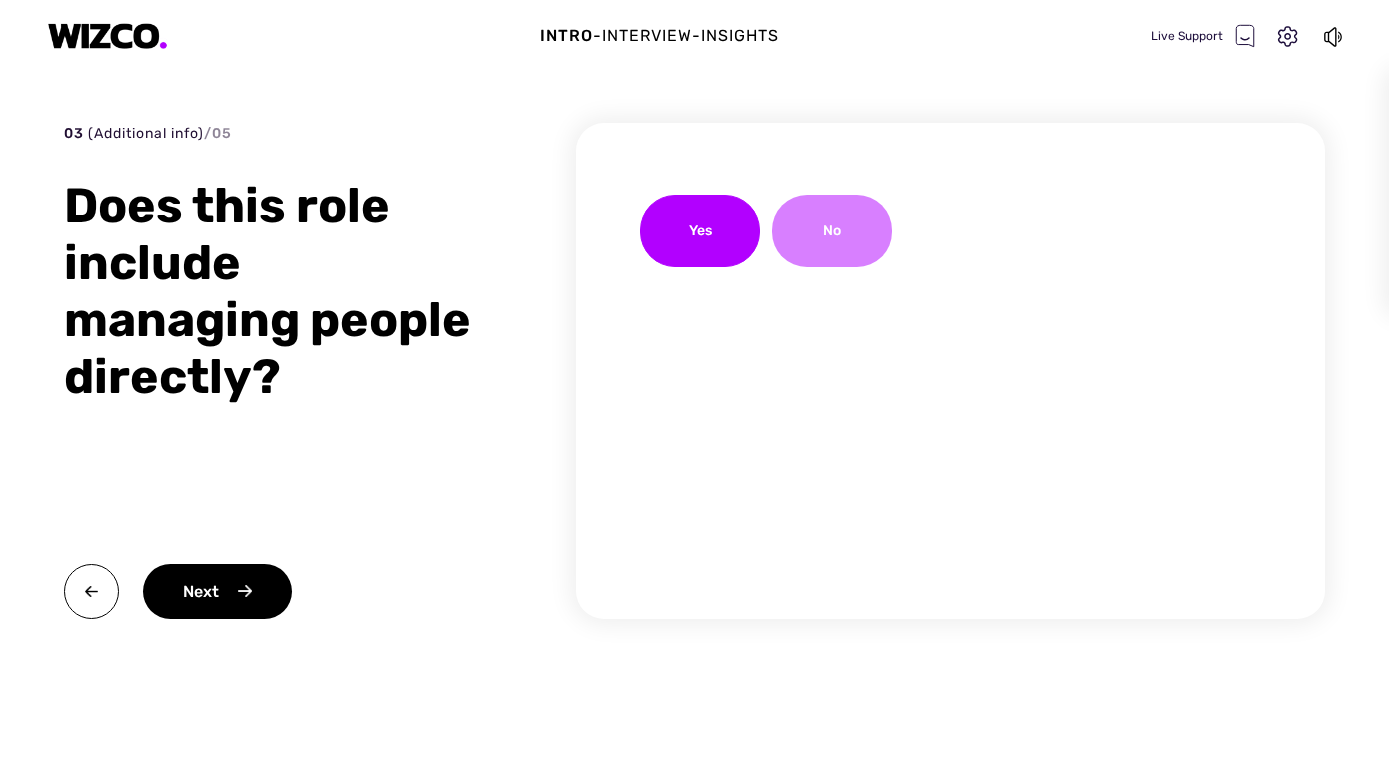 click on "No" at bounding box center [832, 231] 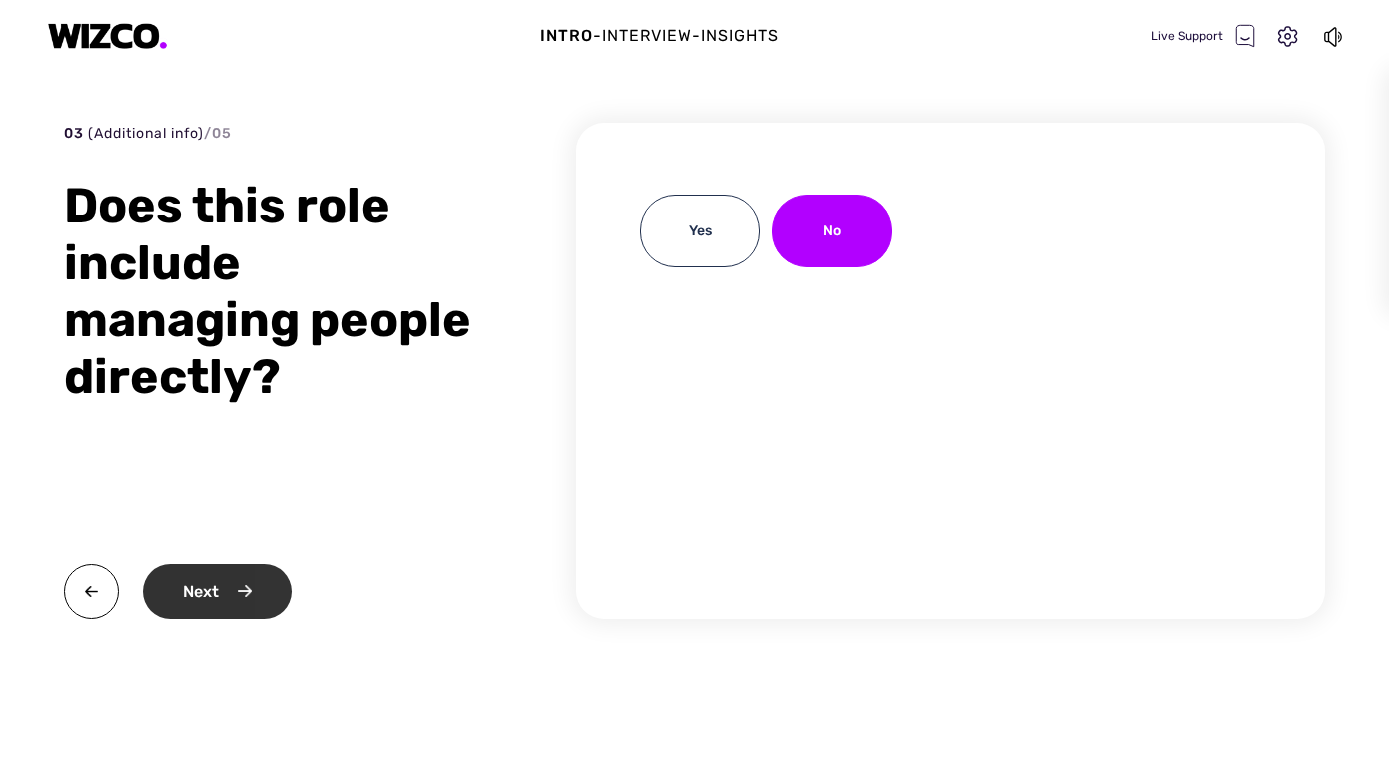 click on "Next" at bounding box center [217, 591] 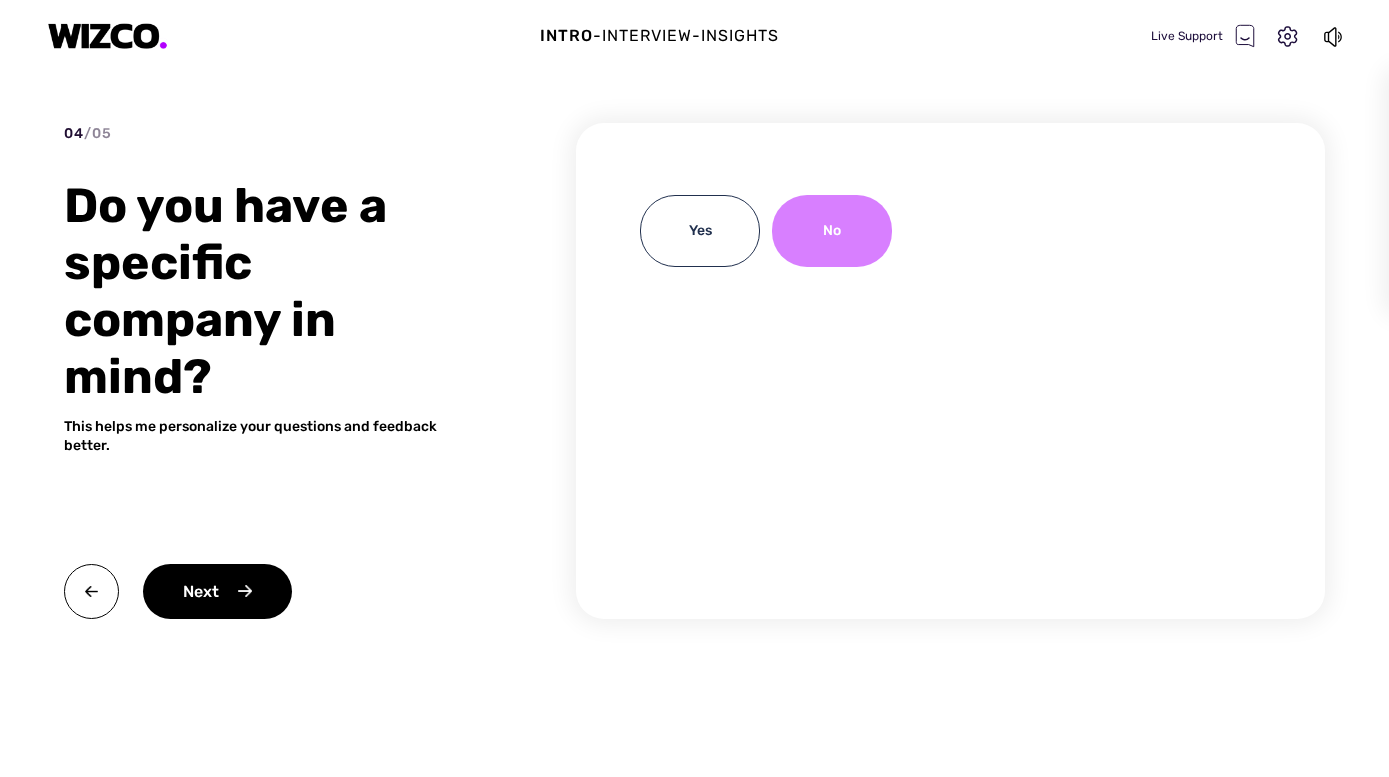 click on "No" at bounding box center [832, 231] 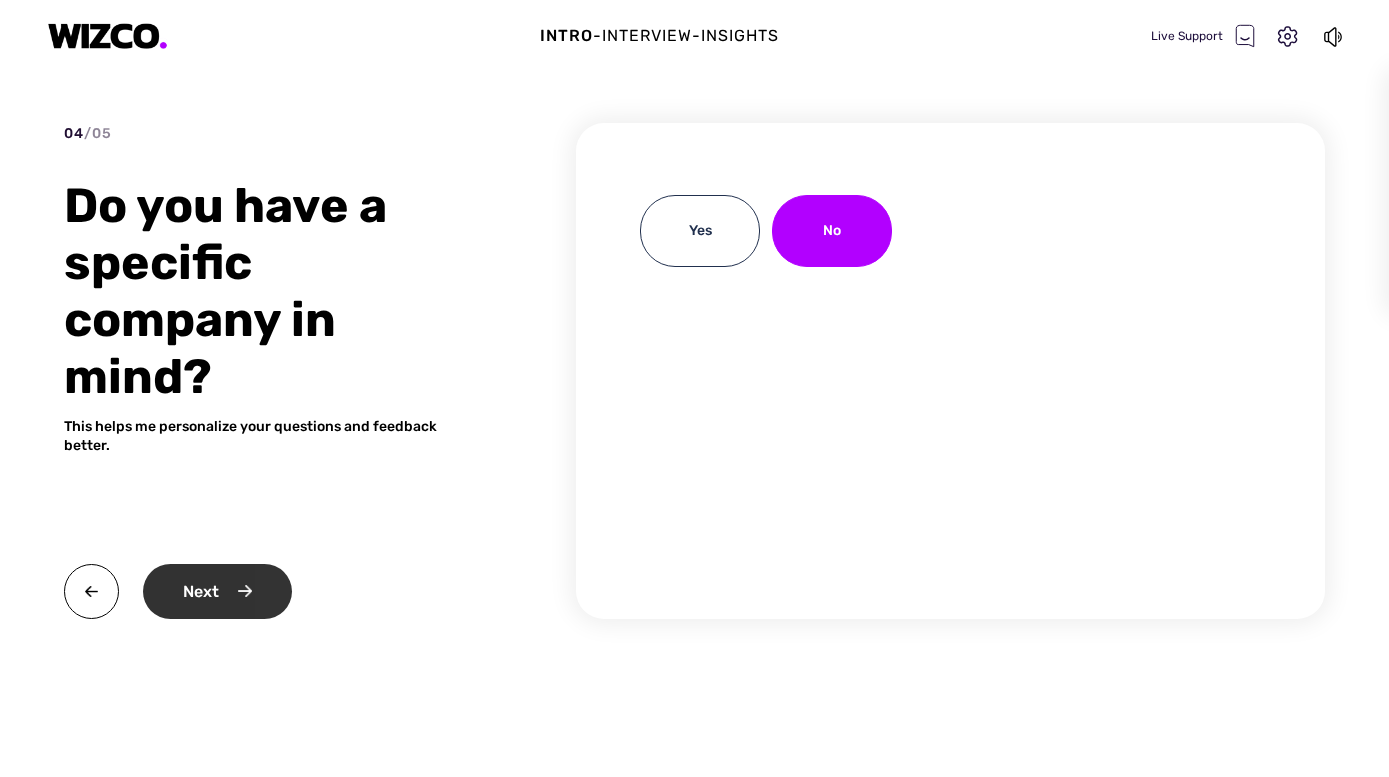 click on "Next" at bounding box center (217, 591) 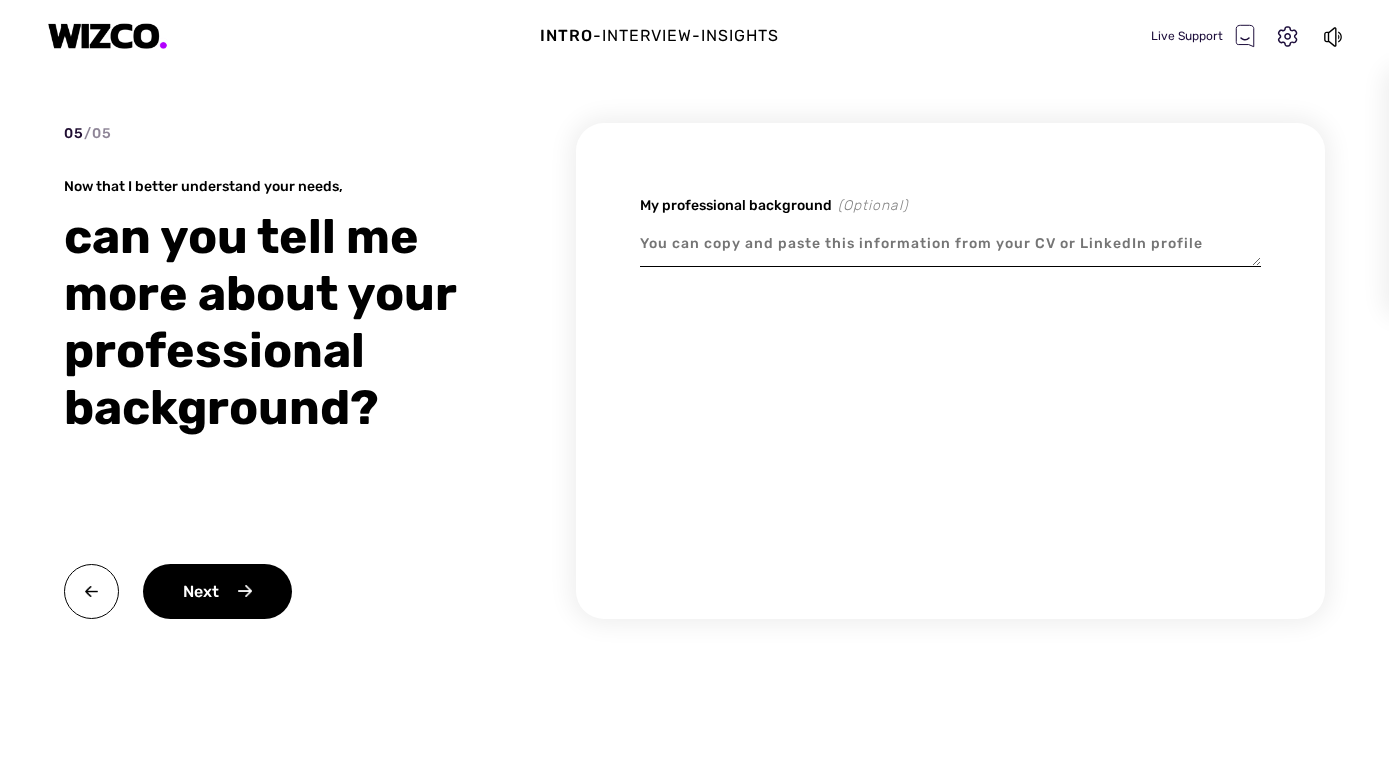click at bounding box center (950, 244) 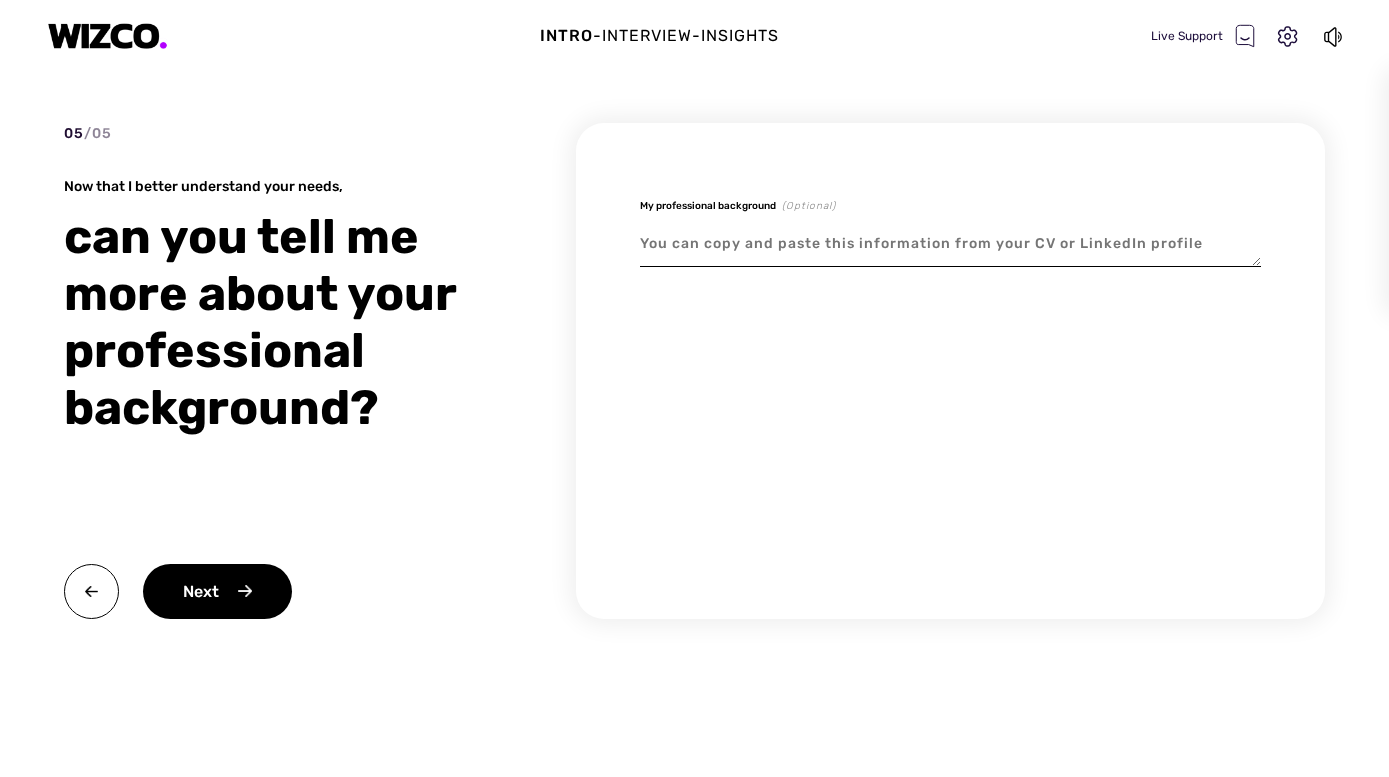 click at bounding box center (950, 244) 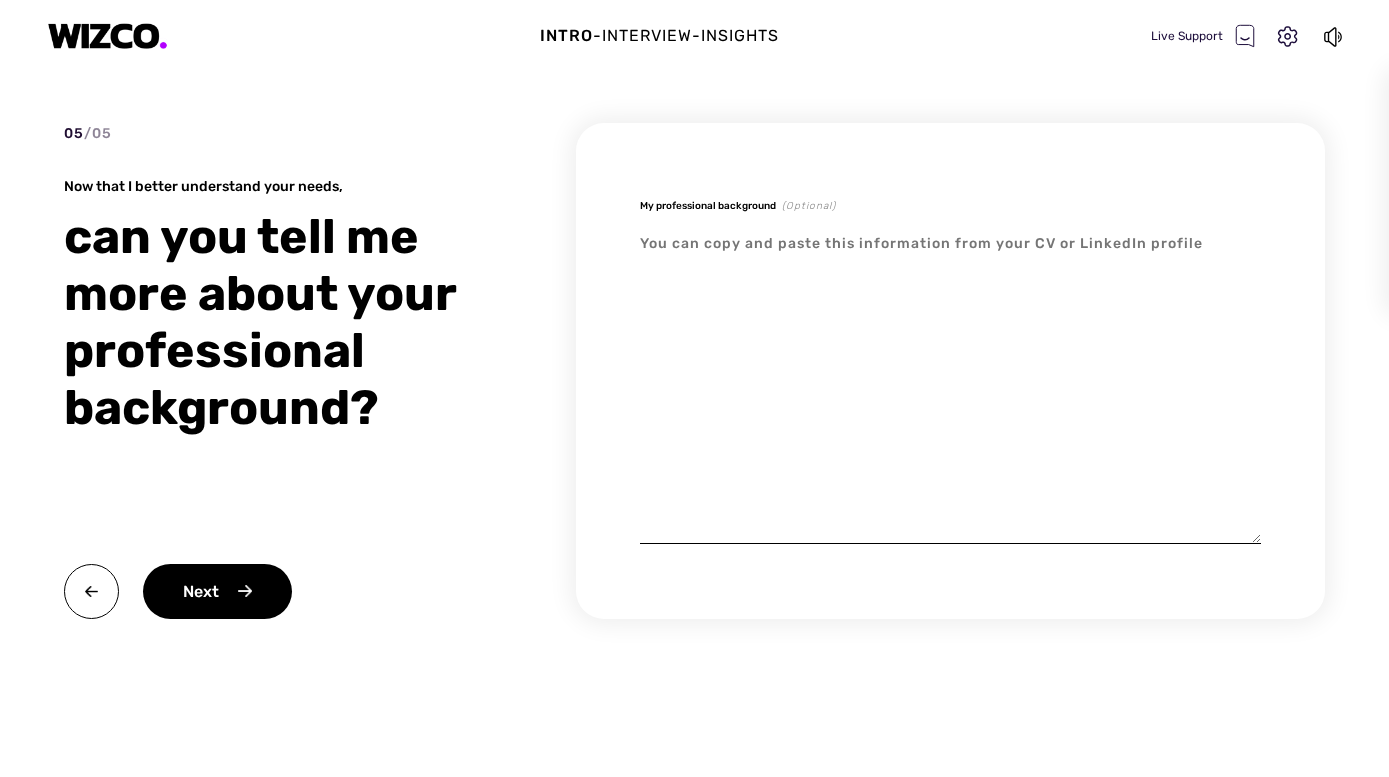 click at bounding box center [950, 382] 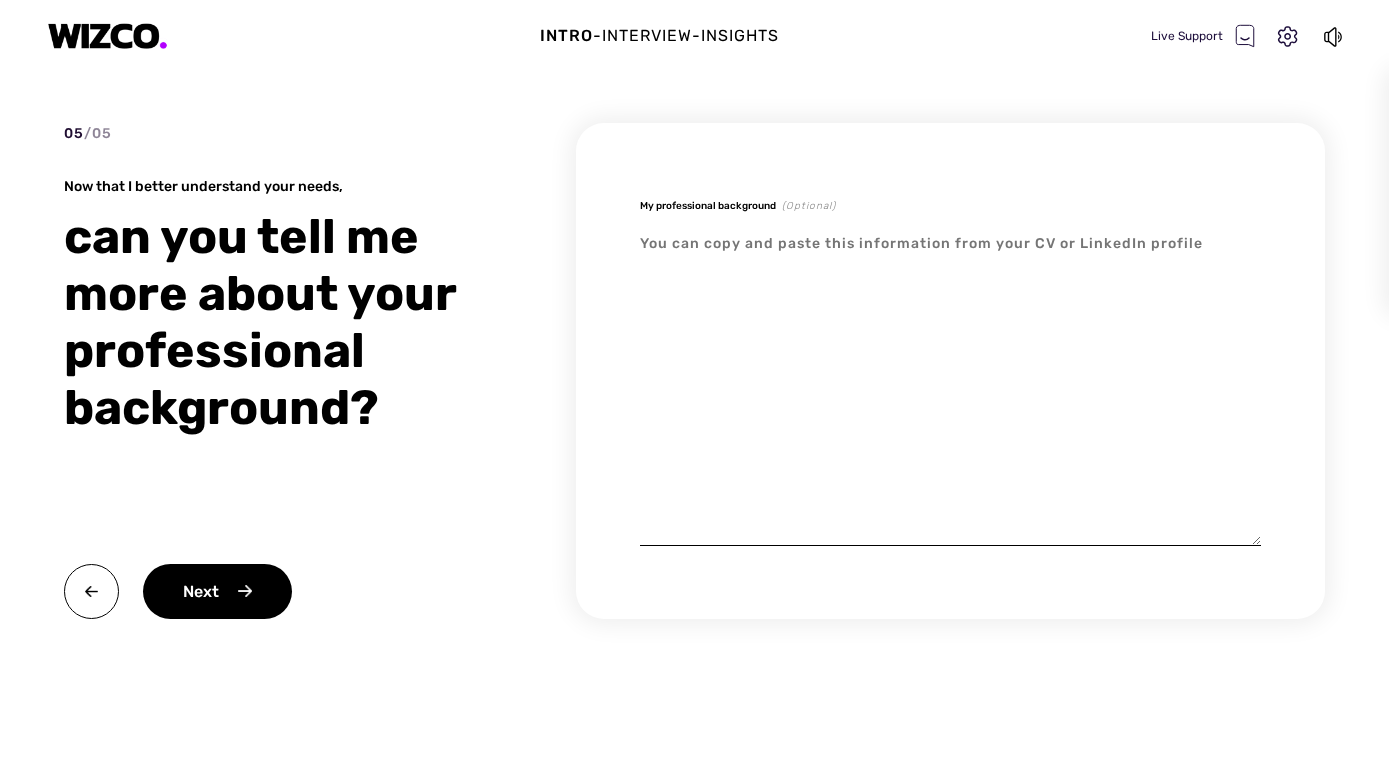 click at bounding box center [950, 383] 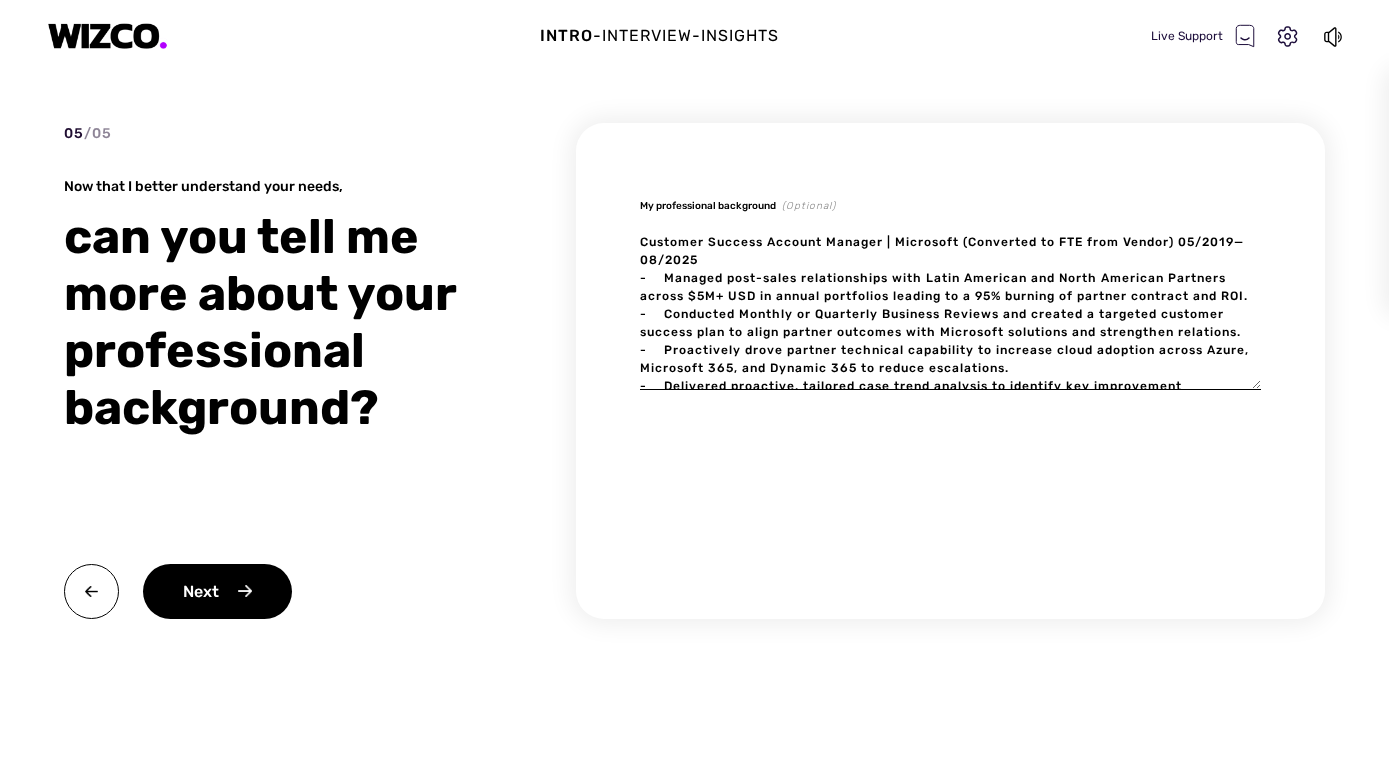 scroll, scrollTop: 126, scrollLeft: 0, axis: vertical 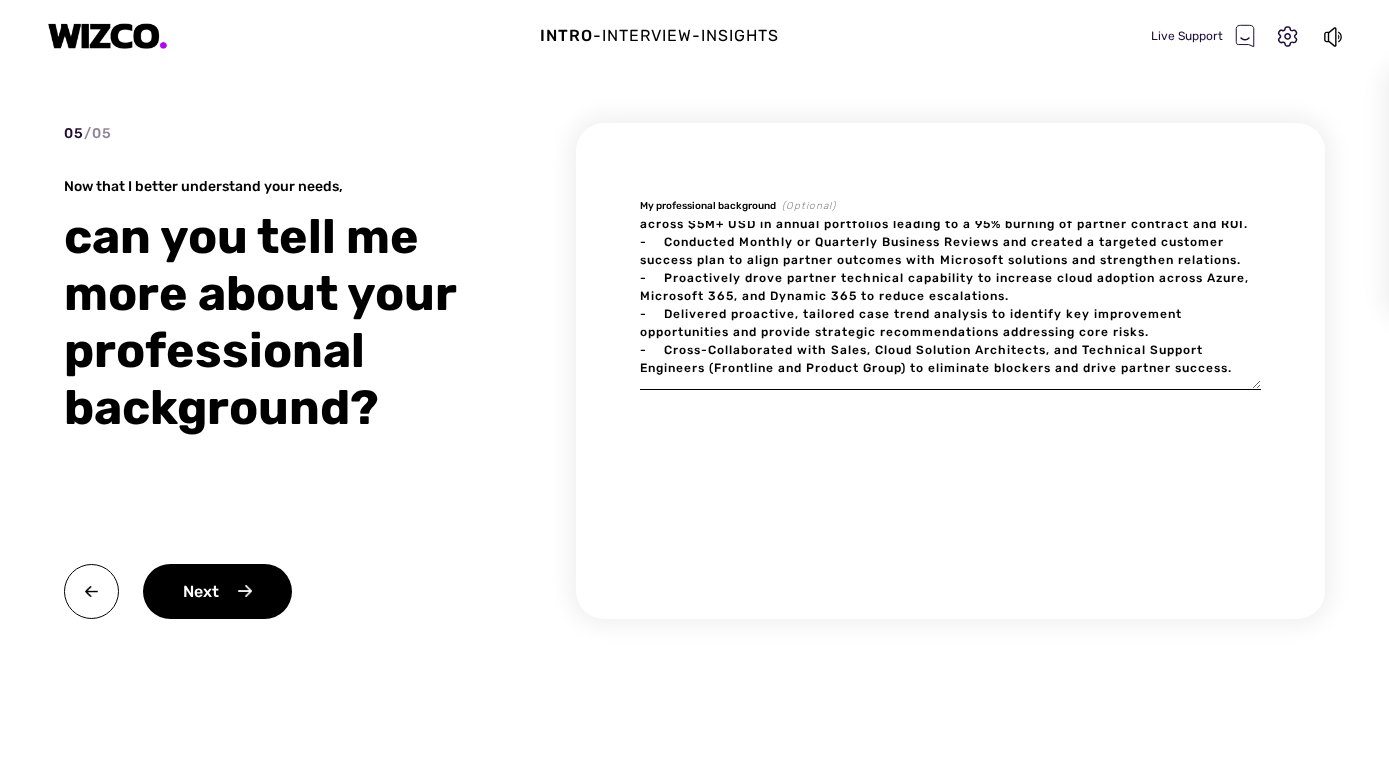 type on "x" 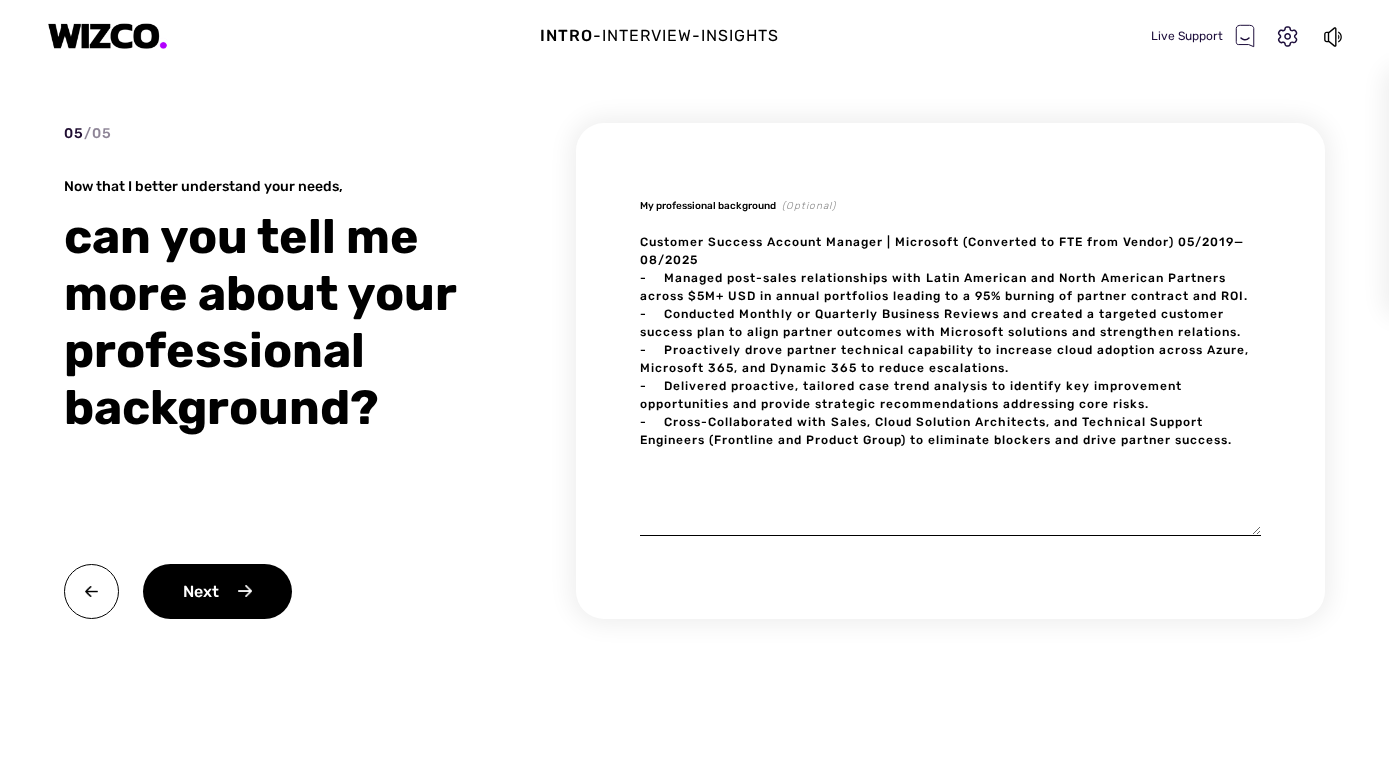 scroll, scrollTop: 0, scrollLeft: 0, axis: both 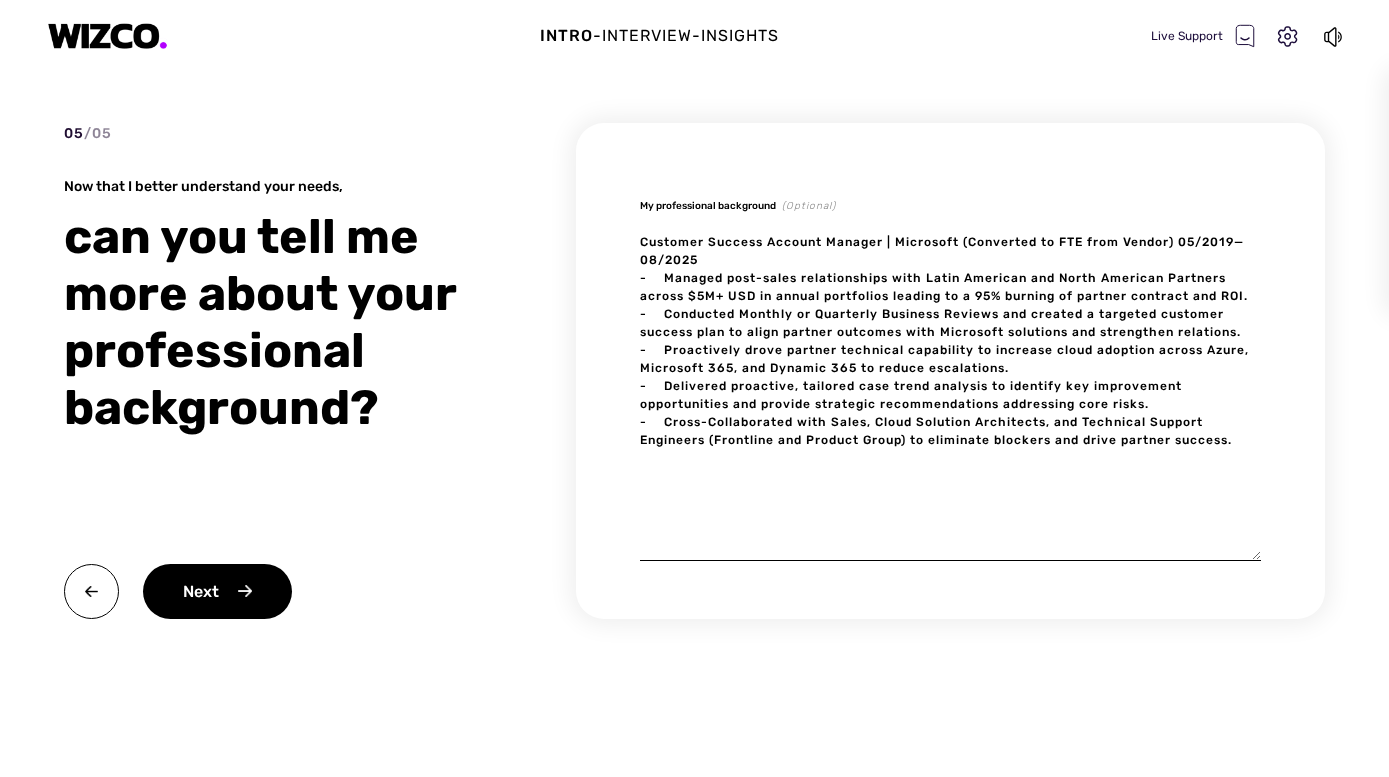 paste on "Loremip Dolorsi | Amet Consectetur Adipisci | 03/3153 – 92/1607 (Elitsed Doeiusm Temporinci & Utlabor Etdolo)
-	Magnaal enimadmi veniamquisnos, exerci ullamcolab, nis aliquip exeacom co duisaute irureinre vol velitess cill.
-	Fugiatnu pariatu excep, sin occaecat cupida; nonproide suntculp quioffi deser moll animi estlabor.
-	Perspicia undeom istenatuser vol accusantium doloremq lauda tot remape eaqueip quaeabil.
Invento Veritat | Quasiarch Beataevi, DIC | 39/6530 – 60/6798
-	Explicabone enimips quiavolup, asperna autoditfu, con magni doloreseos ration sequinesciuntn porroqui.
-	Dolorema numquamei mod temporain ma quaerate minussoluta, nobisel optiocumque nihilimpedit.
Quopla Facer po Assumen | RepelLen TEM | 68/0752 – 50/3238
-	Autemqu officiisde re NEC, SAE, Evenietvolup, rep RE itaqu; earumh tenetur sapient delectusreic voluptati.
-	Maiore al perfere dolorib asperio repella min nostrumexerc.
Ullamcor Suscipitlabo Aliquid C & CO | Quid ma Molliti | 18/2547 – 30/5414
-	Molesti harumquide reru facili..." 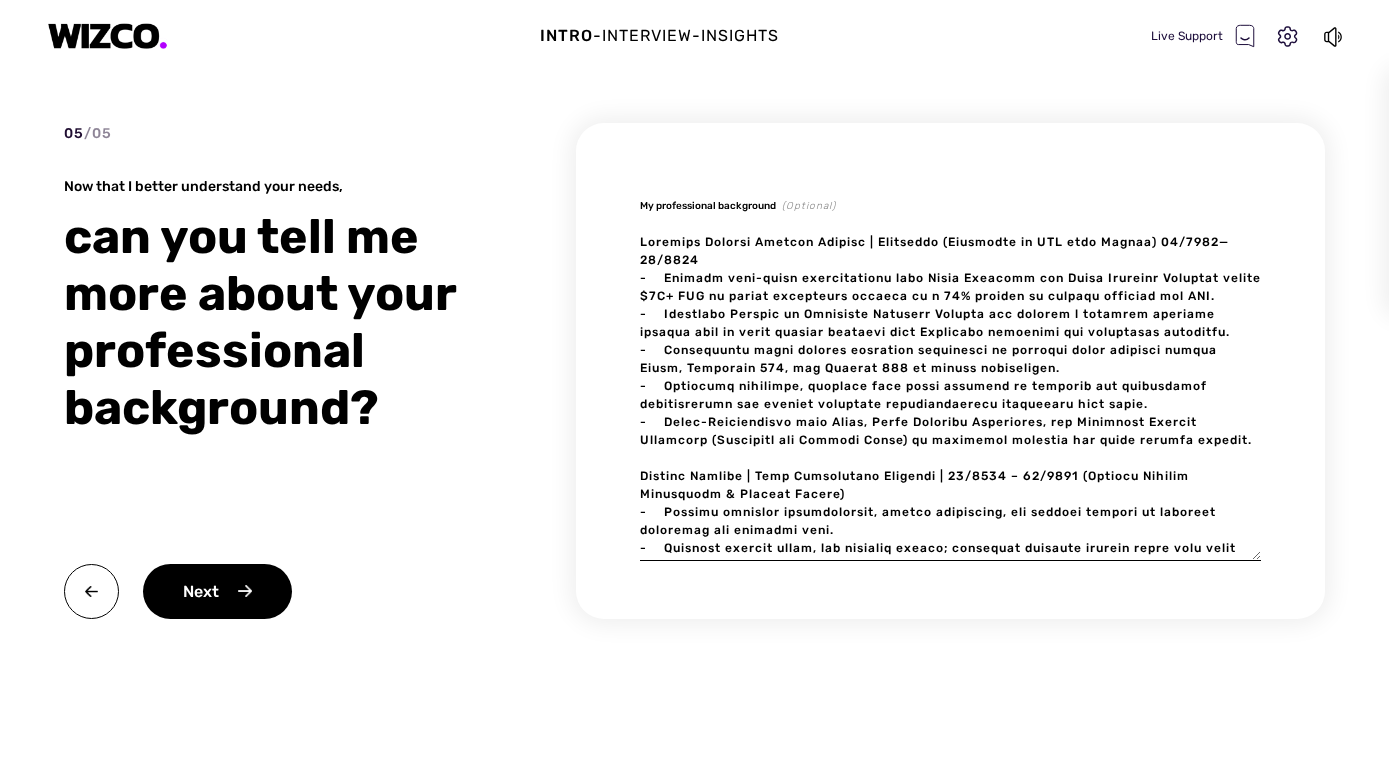 scroll, scrollTop: 620, scrollLeft: 0, axis: vertical 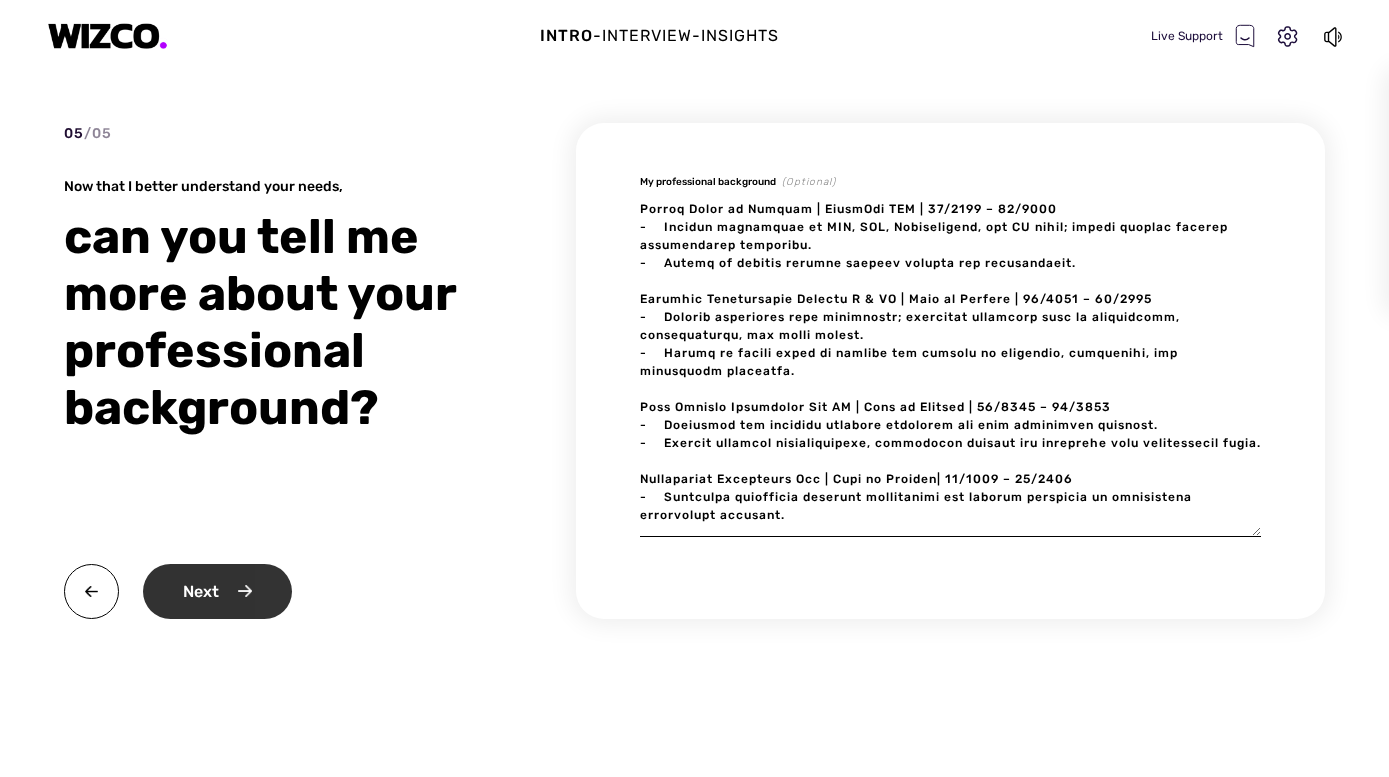 type on "Loremips Dolorsi Ametcon Adipisc | Elitseddo (Eiusmodte in UTL etdo Magnaa) 72/4286—40/6894
-	Enimadm veni-quisn exercitationu labo Nisia Exeacomm con Duisa Irureinr Voluptat velite $5C+ FUG nu pariat excepteurs occaeca cu n 05% proiden su culpaqu officiad mol ANI.
-	Idestlabo Perspic un Omnisiste Natuserr Volupta acc dolorem l totamrem aperiame ipsaqua abil in verit quasiar beataevi dict Explicabo nemoenimi qui voluptasas autoditfu.
-	Consequuntu magni dolores eosration sequinesci ne porroqui dolor adipisci numqua Eiusm, Temporain 085, mag Quaerat 804 et minuss nobiseligen.
-	Optiocumq nihilimpe, quoplace face possi assumend re temporib aut quibusdamof debitisrerumn sae eveniet voluptate repudiandaerecu itaqueearu hict sapie.
-	Delec-Reiciendisvo maio Alias, Perfe Doloribu Asperiores, rep Minimnost Exercit Ullamcorp (Suscipitl ali Commodi Conse) qu maximemol molestia har quide rerumfa expedit.
Distinc Namlibe | Temp Cumsolutano Eligendi | 92/7692 – 86/1496 (Optiocu Nihilim Minusquodm & Placeat Facere)..." 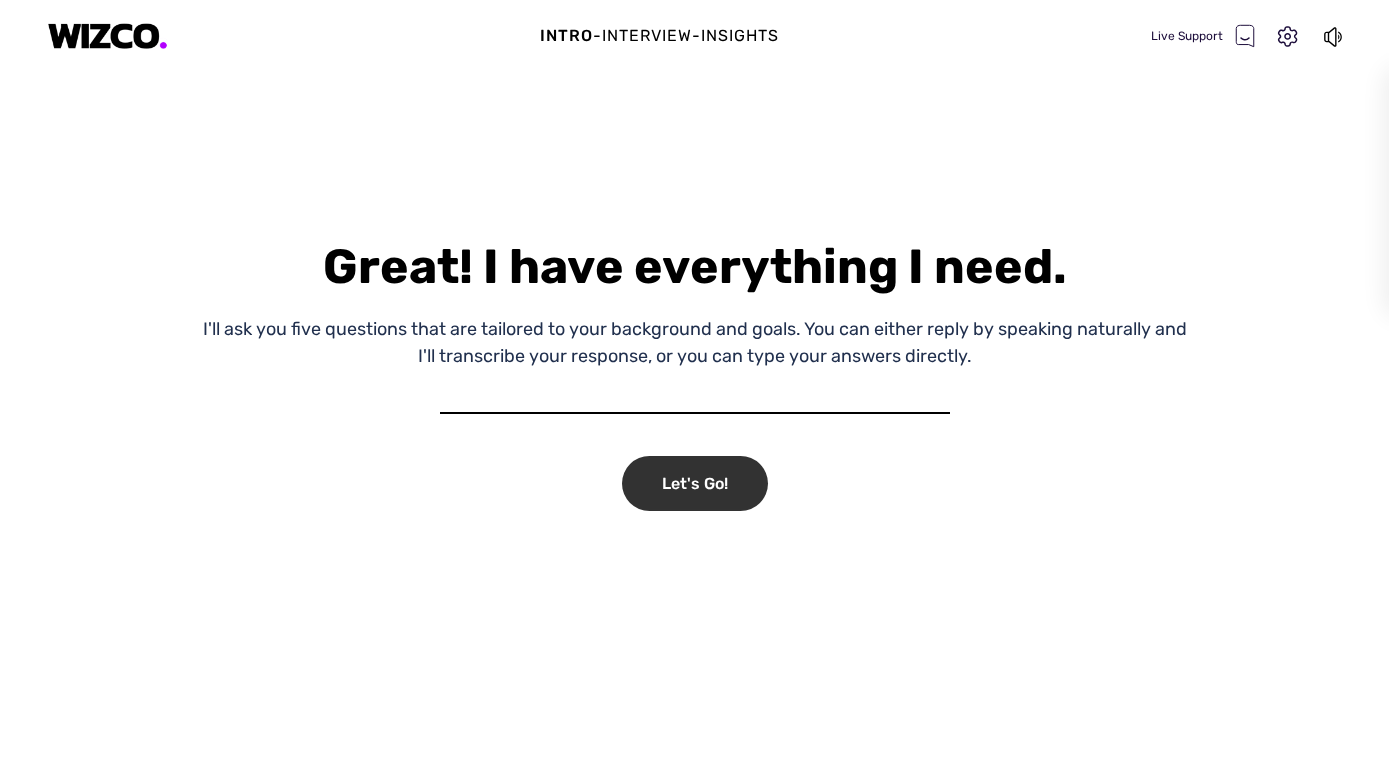 click on "Let's Go!" at bounding box center (695, 483) 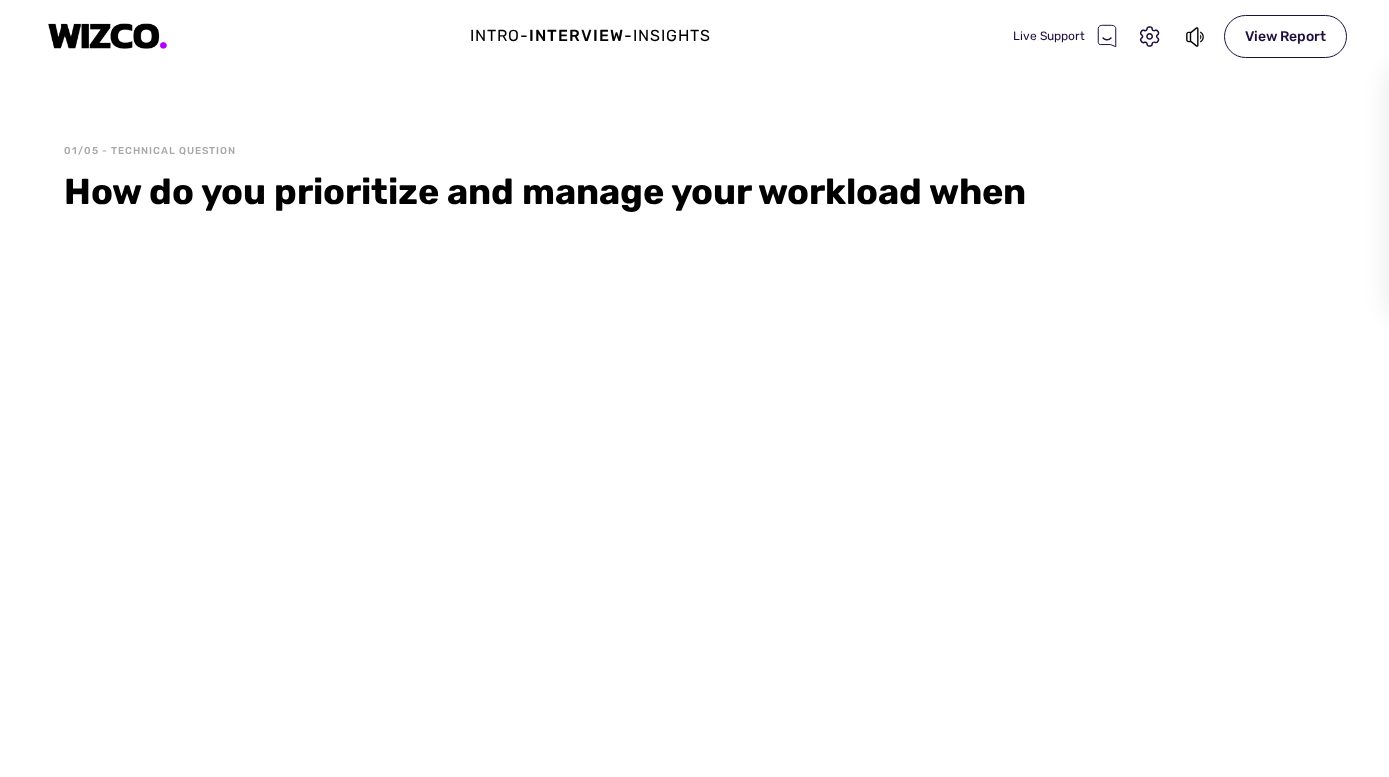 select on "[HASH]" 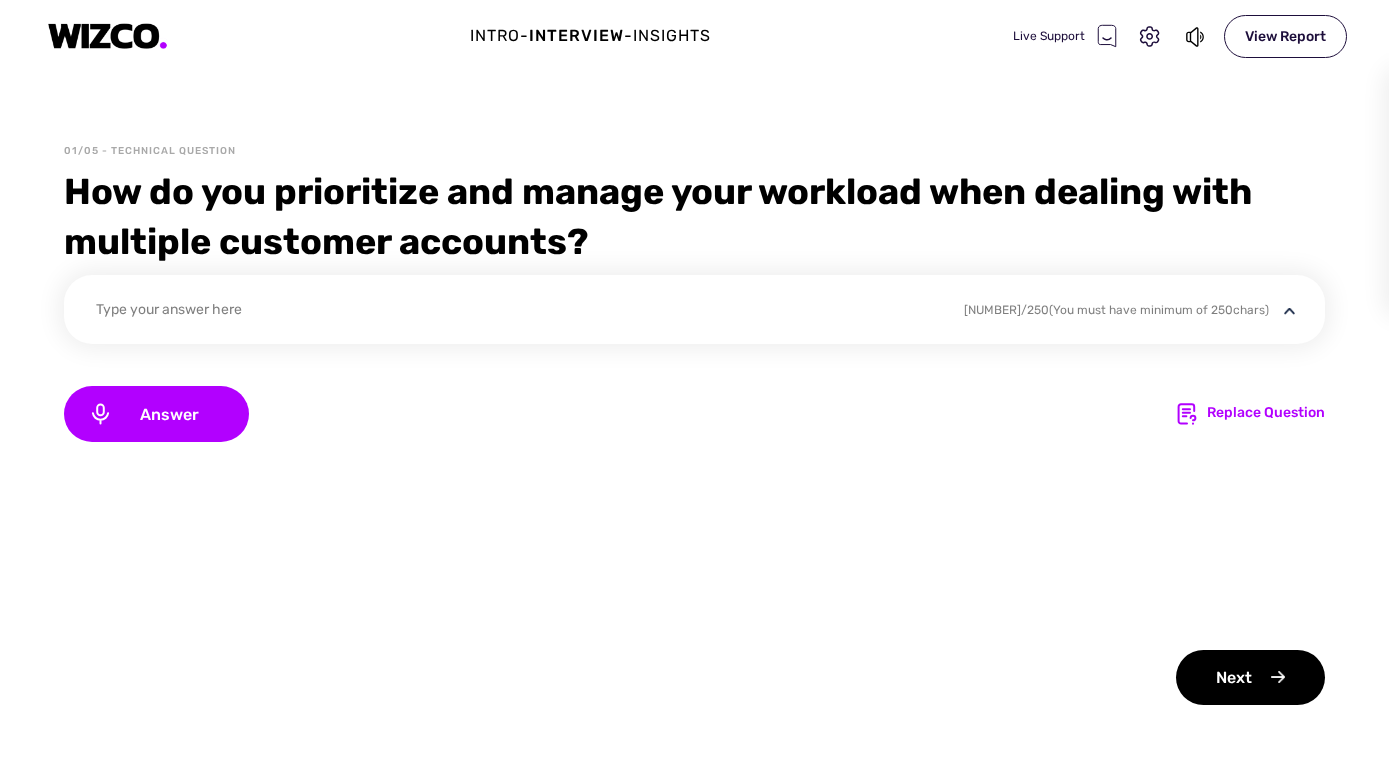 click on "Type your answer here" at bounding box center (541, 312) 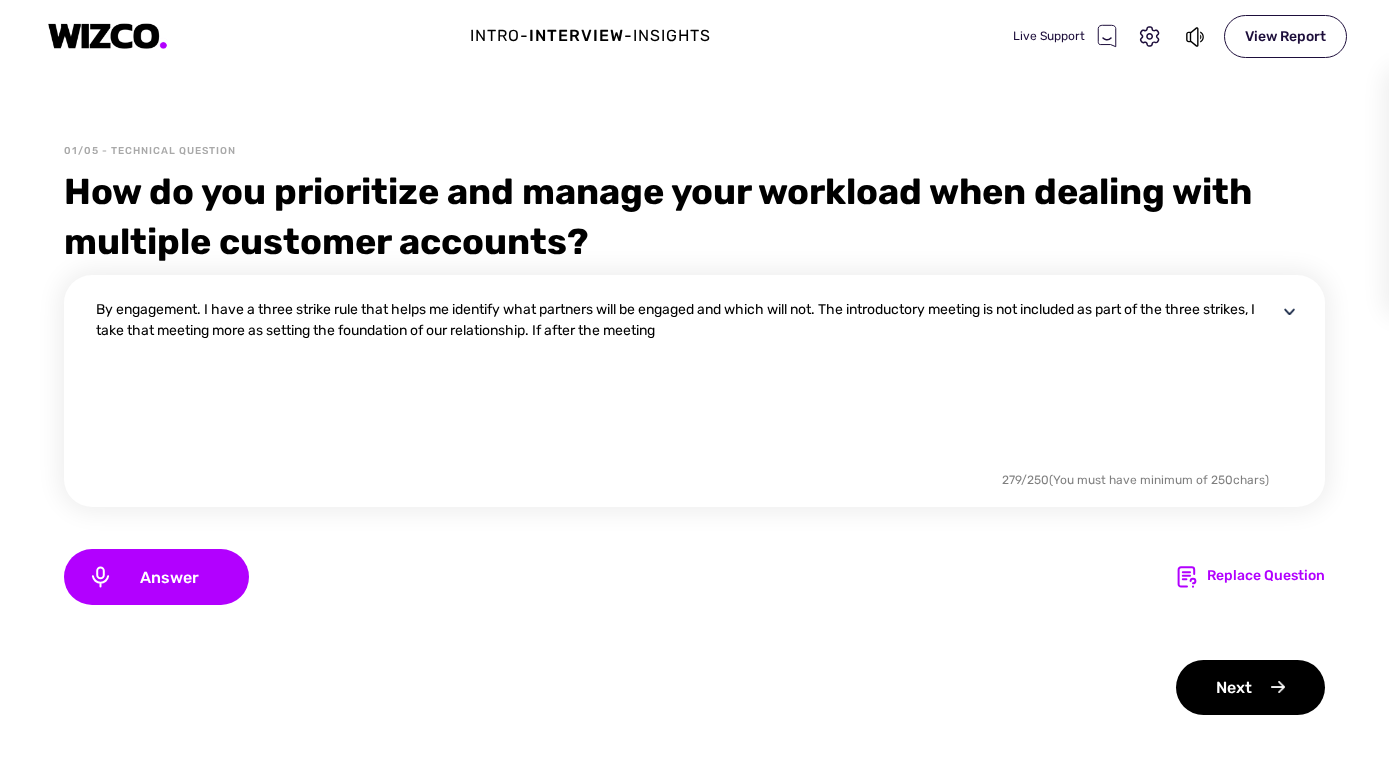 drag, startPoint x: 834, startPoint y: 310, endPoint x: 370, endPoint y: 302, distance: 464.06897 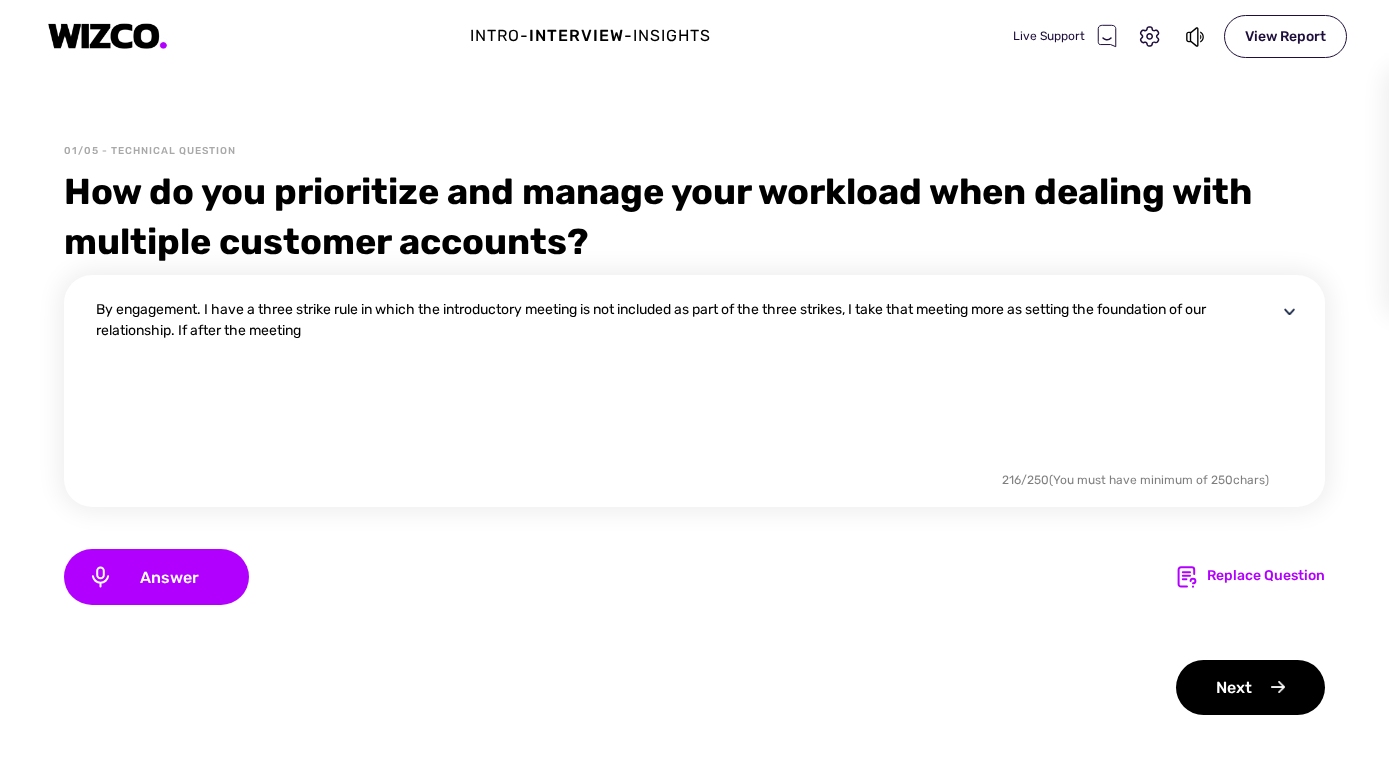 click on "By engagement. I have a three strike rule in which the introductory meeting is not included as part of the three strikes, I take that meeting more as setting the foundation of our relationship. If after the meeting" at bounding box center [686, 383] 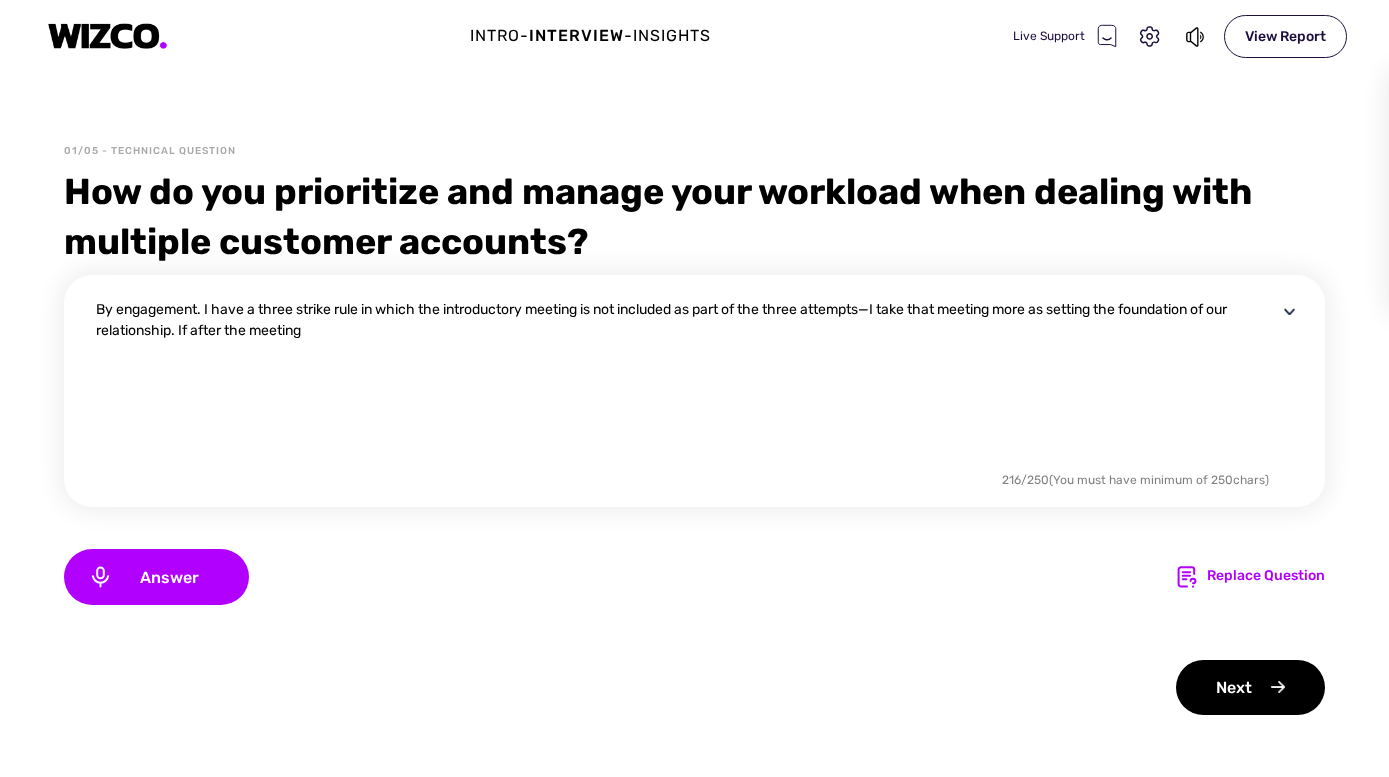 drag, startPoint x: 321, startPoint y: 333, endPoint x: 178, endPoint y: 331, distance: 143.01399 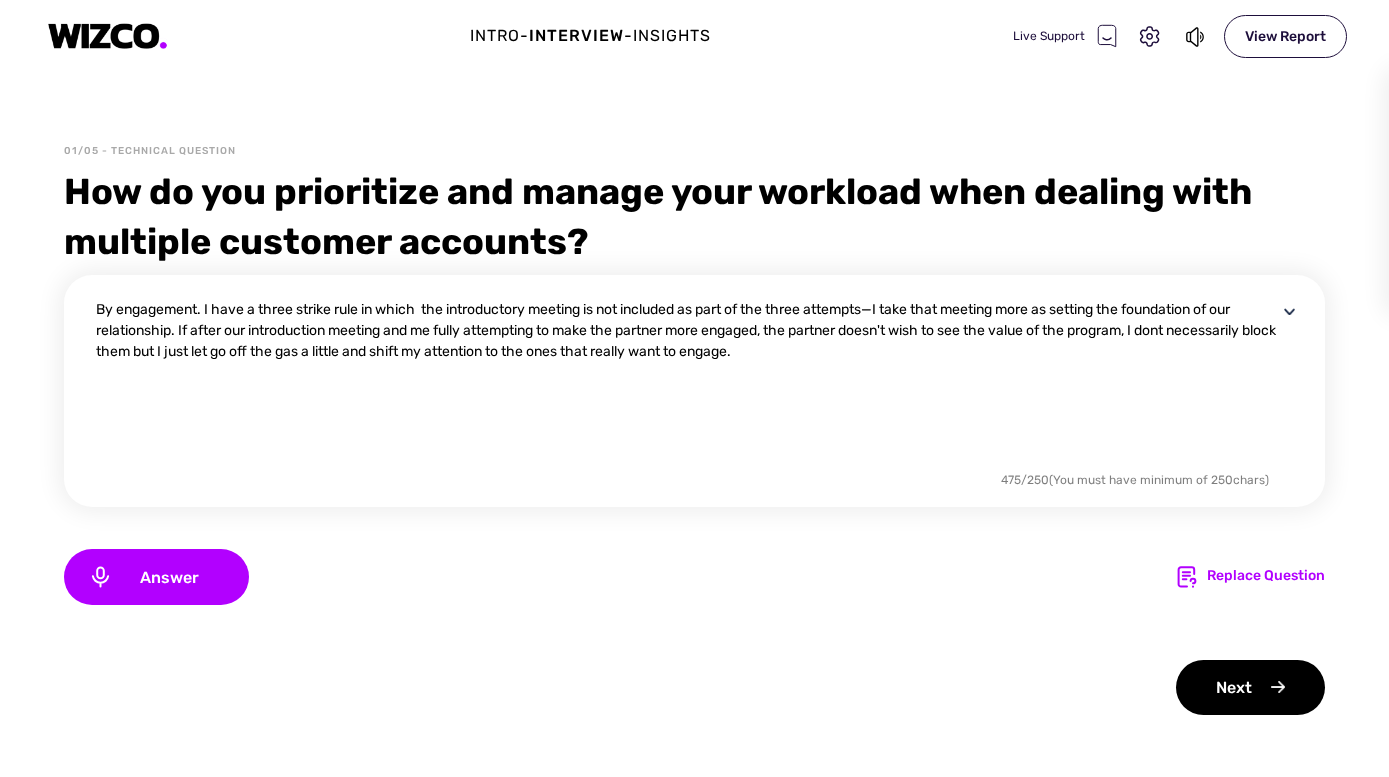 type on "By engagement. I have a three strike rule in which  the introductory meeting is not included as part of the three attempts—I take that meeting more as setting the foundation of our relationship. If after our introduction meeting and me fully attempting to make the partner more engaged, the partner doesn't wish to see the value of the program, I dont necessarily block them but I just let go off the gas a little and shift my attention to the ones that really want to engage." 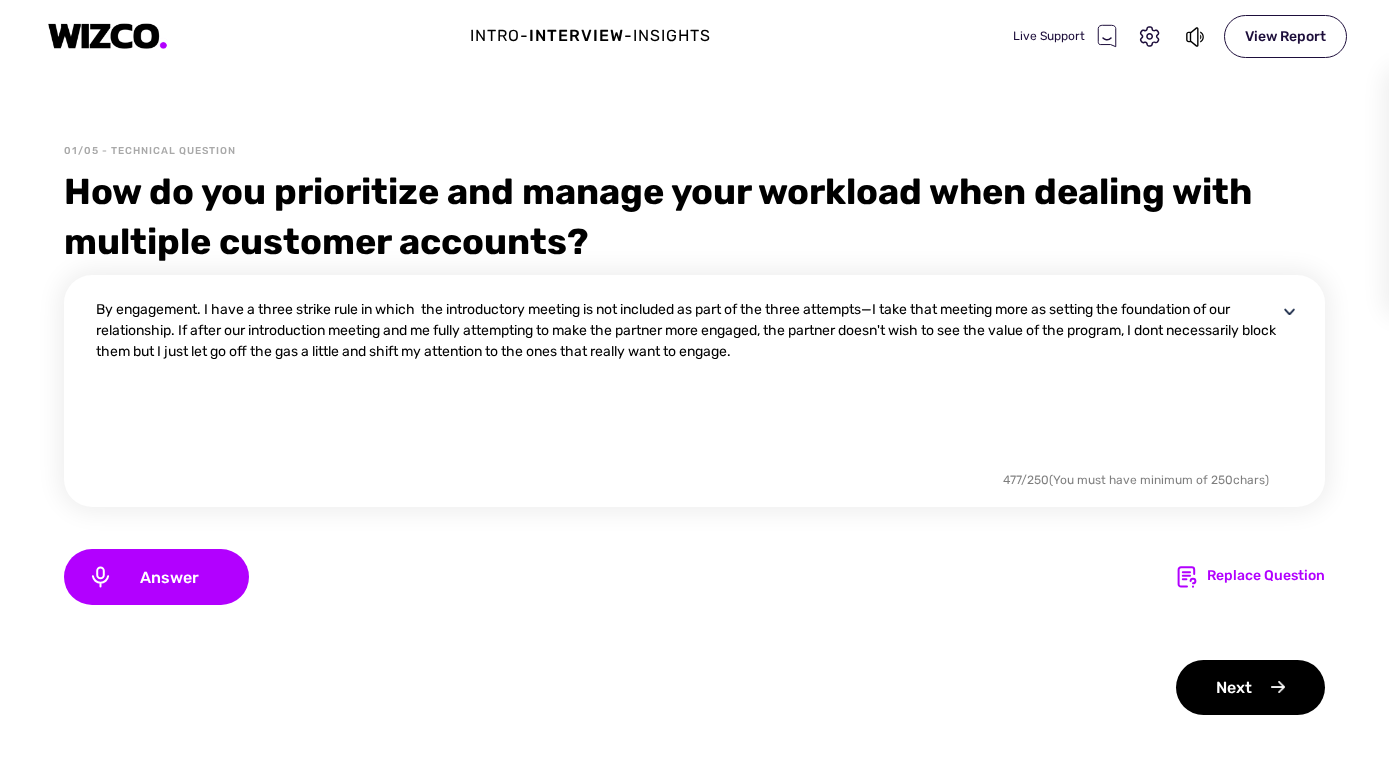 drag, startPoint x: 906, startPoint y: 363, endPoint x: 95, endPoint y: 300, distance: 813.4433 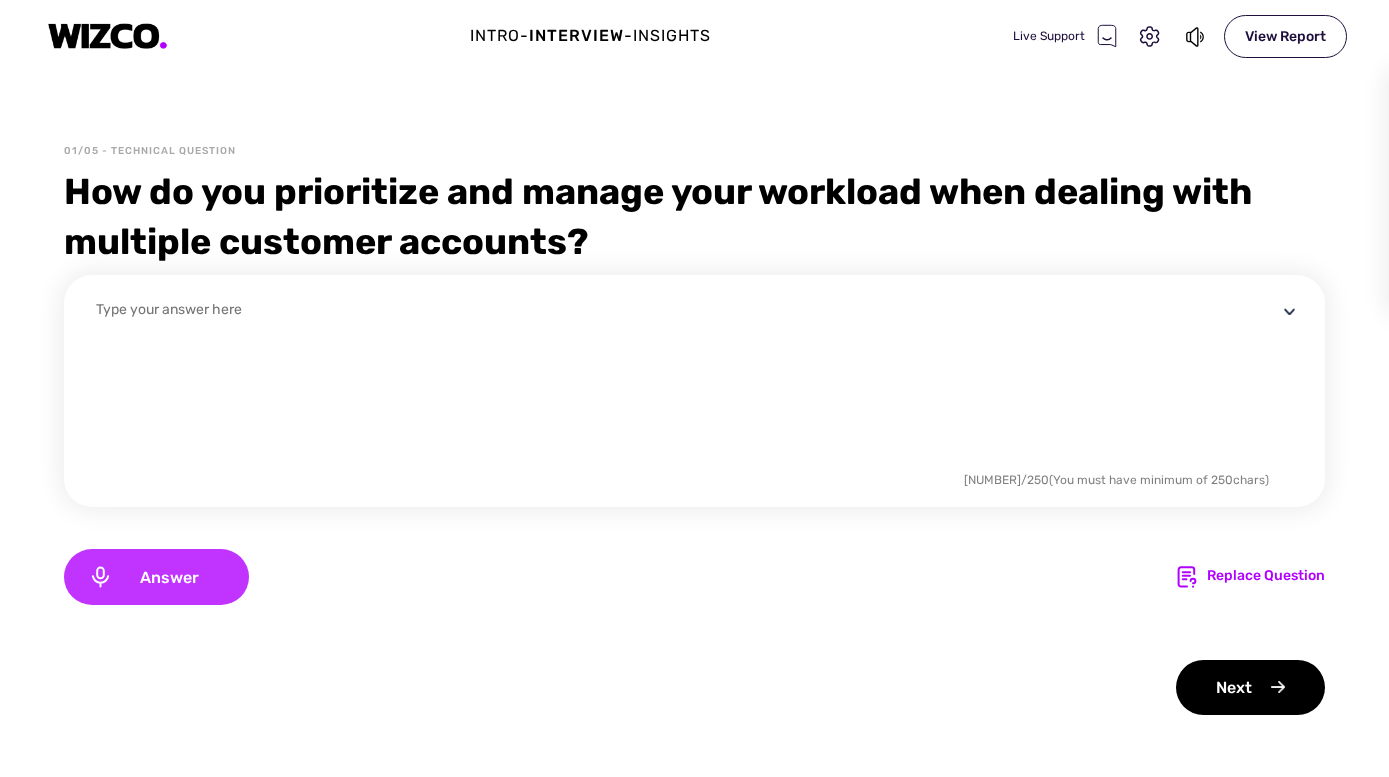 click on "Answer" at bounding box center [156, 577] 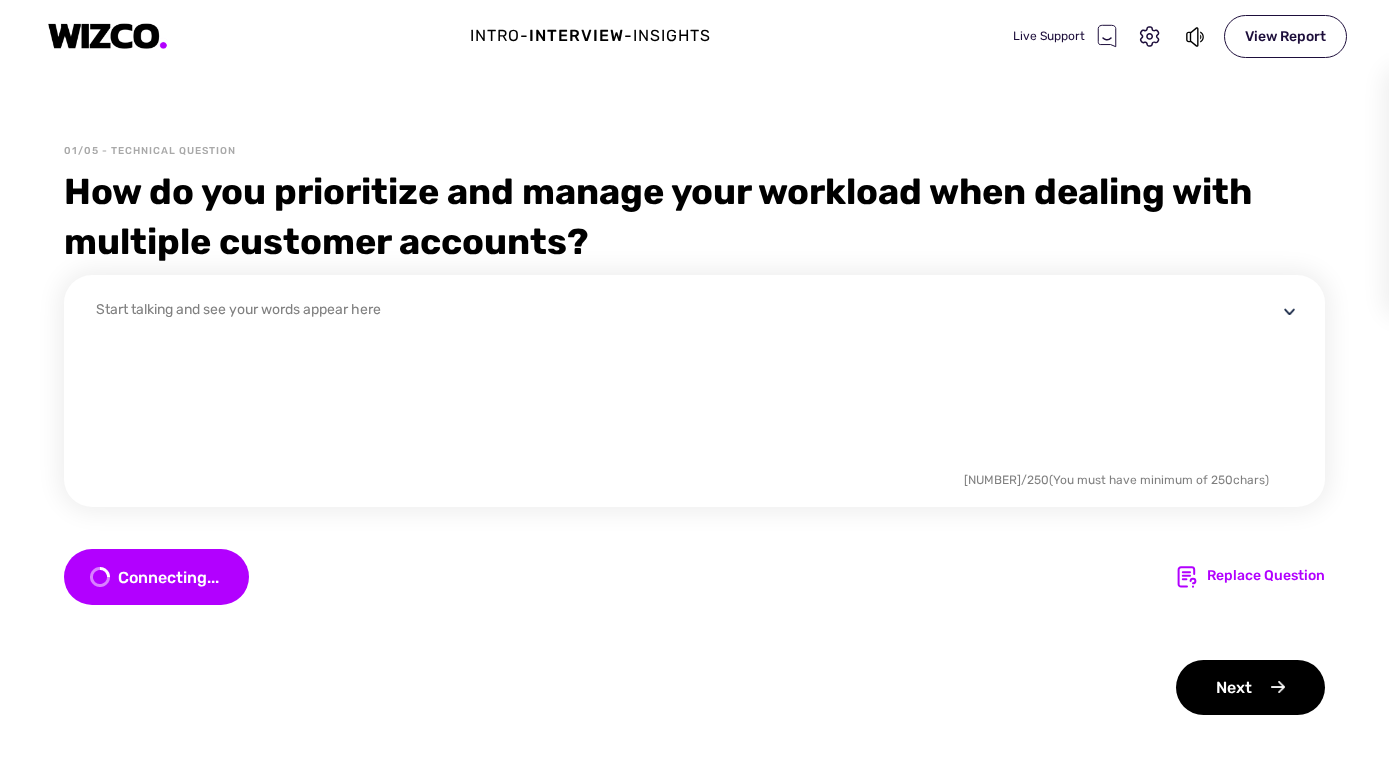 click on "Connecting... Replace Question" at bounding box center [694, 577] 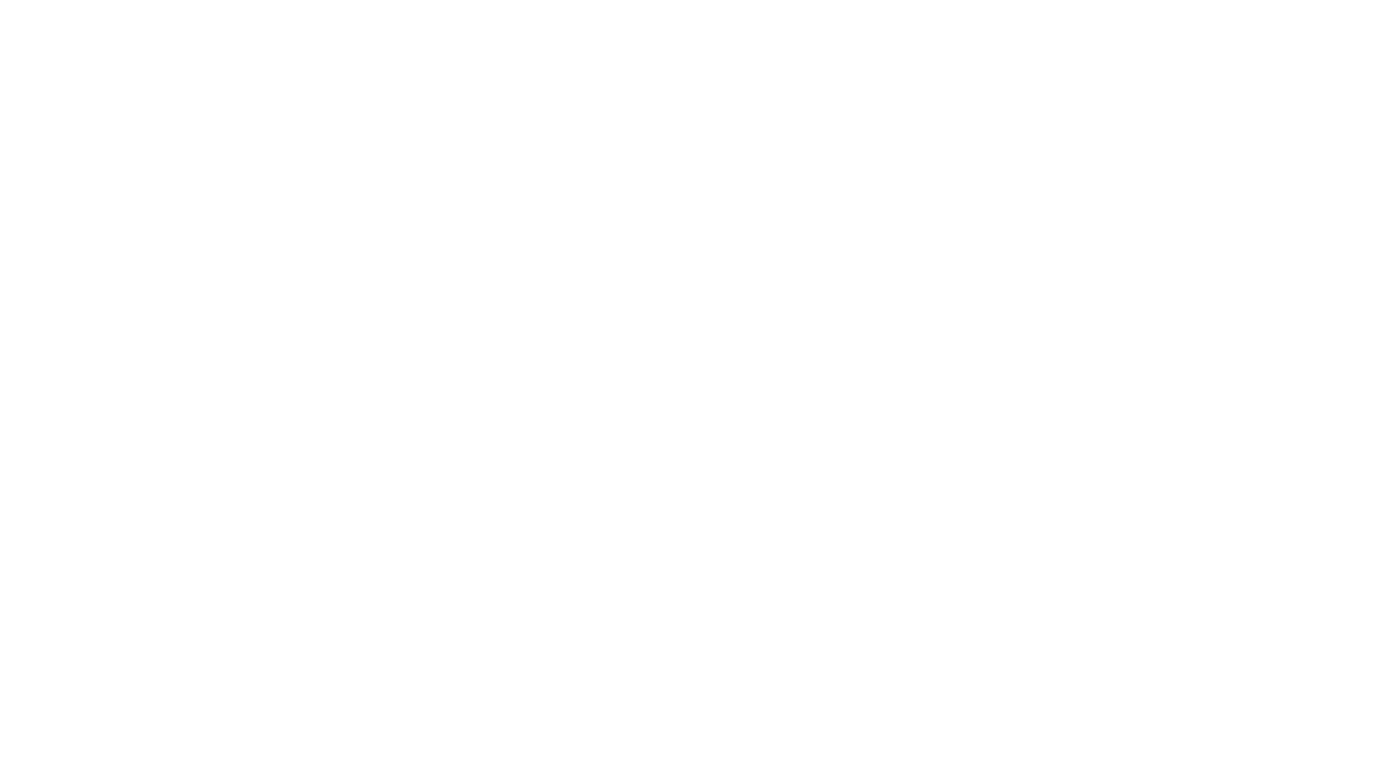 scroll, scrollTop: 0, scrollLeft: 0, axis: both 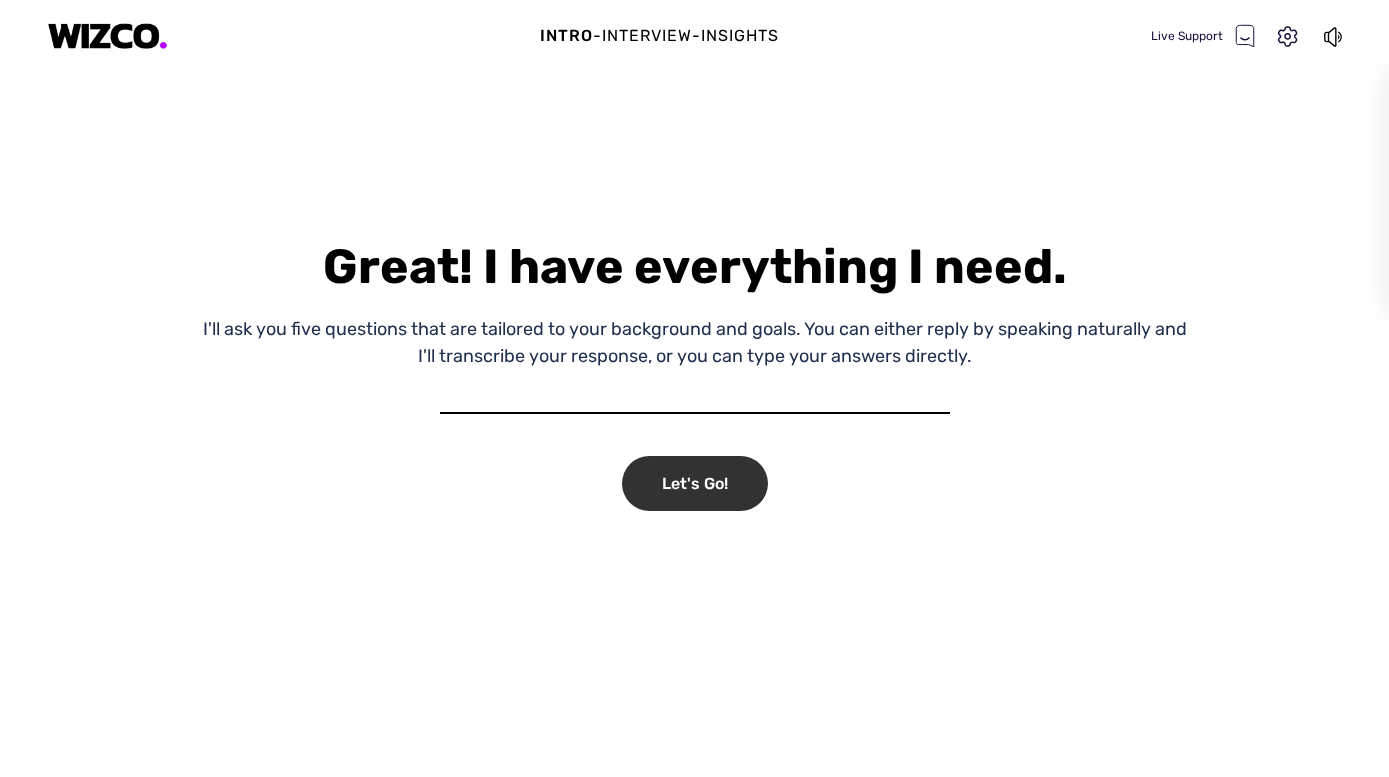 click on "Let's Go!" at bounding box center [695, 483] 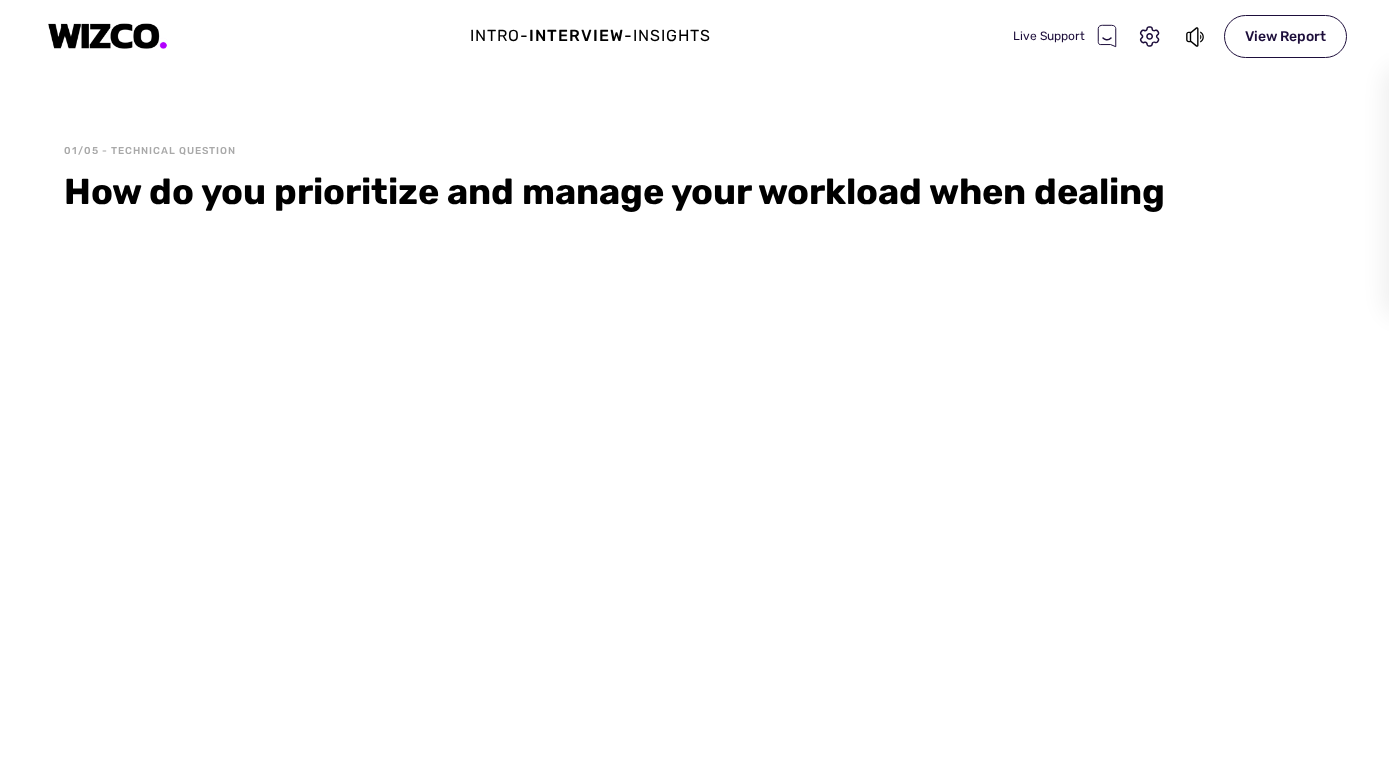 select on "[HASH]" 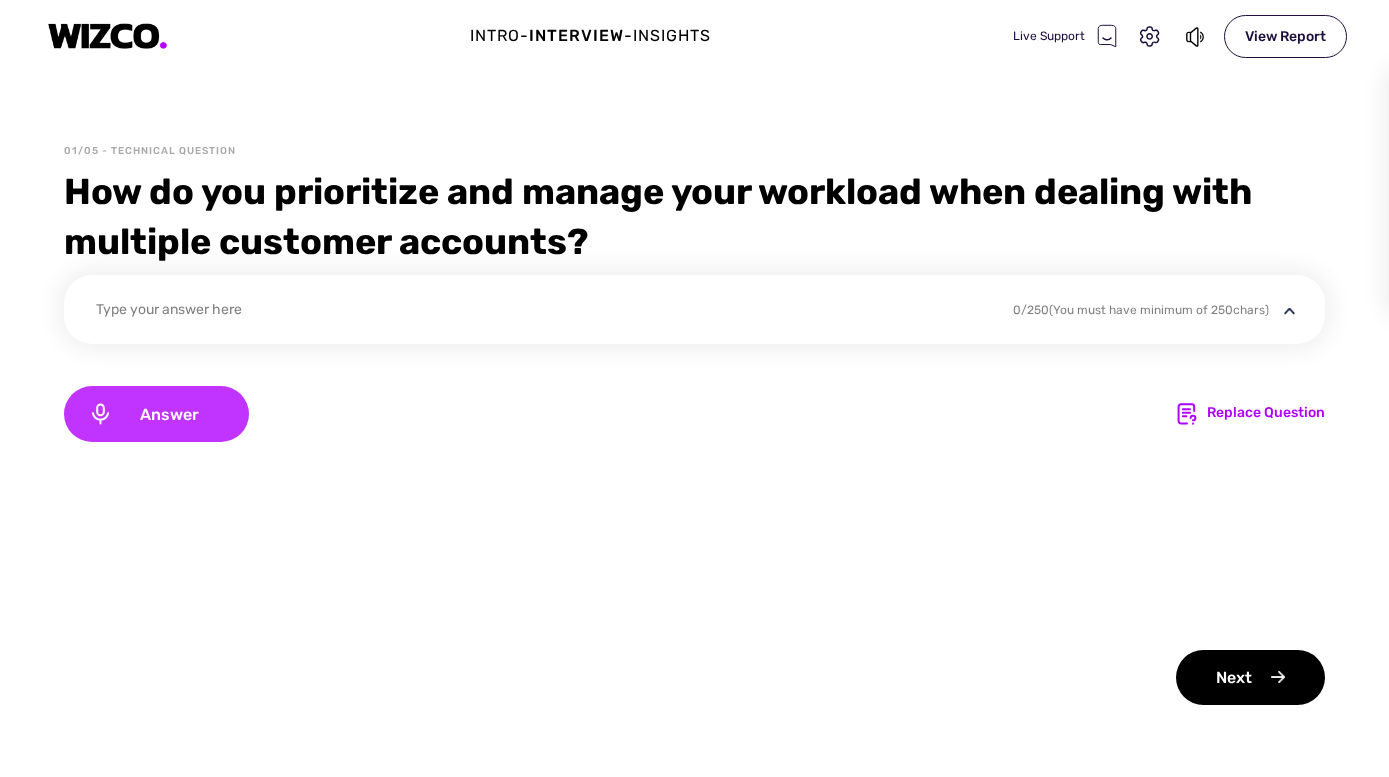 click on "Answer" at bounding box center (169, 414) 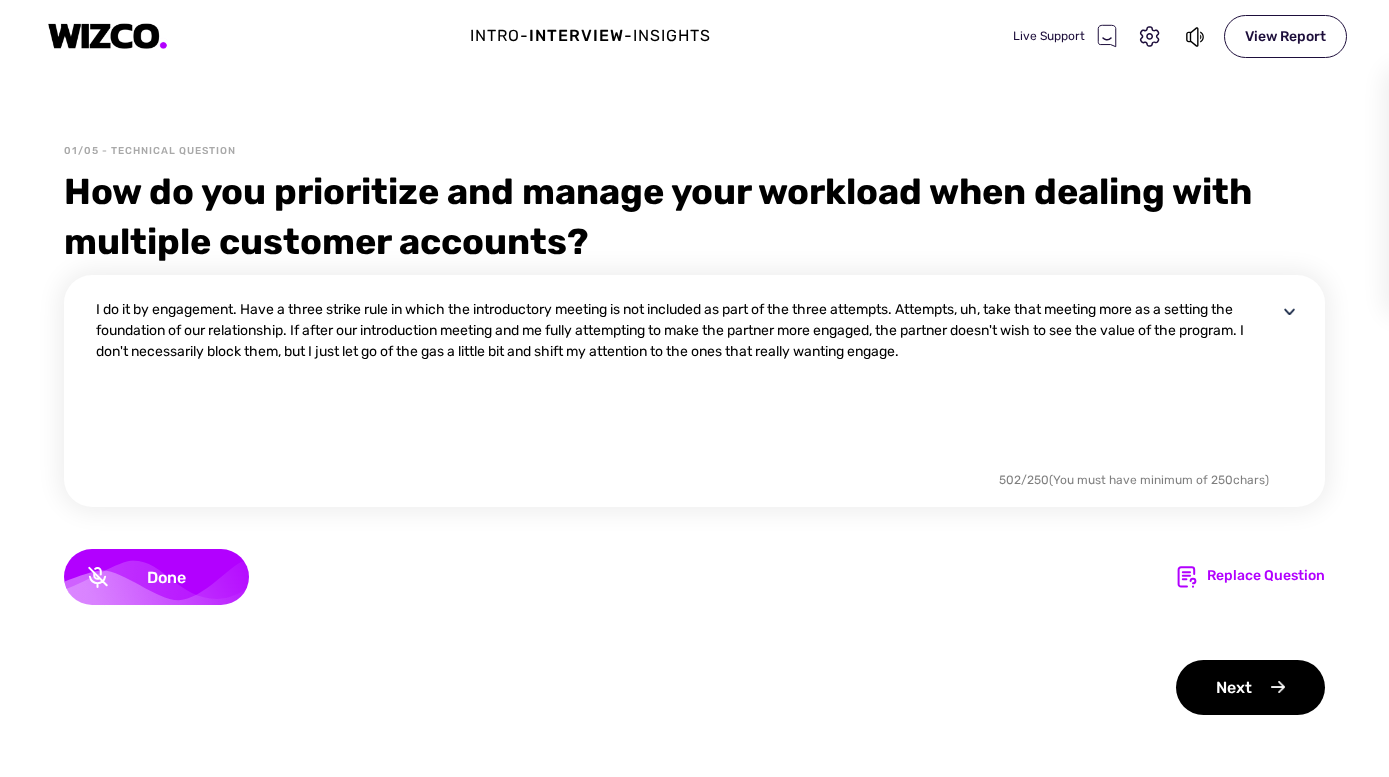 click on "I do it by engagement. Have a three strike rule in which the introductory meeting is not included as part of the three attempts. Attempts, uh, take that meeting more as a setting the foundation of our relationship. If after our introduction meeting and me fully attempting to make the partner more engaged, the partner doesn't wish to see the value of the program. I don't necessarily block them, but I just let go of the gas a little bit and shift my attention to the ones that really wanting engage." at bounding box center [686, 383] 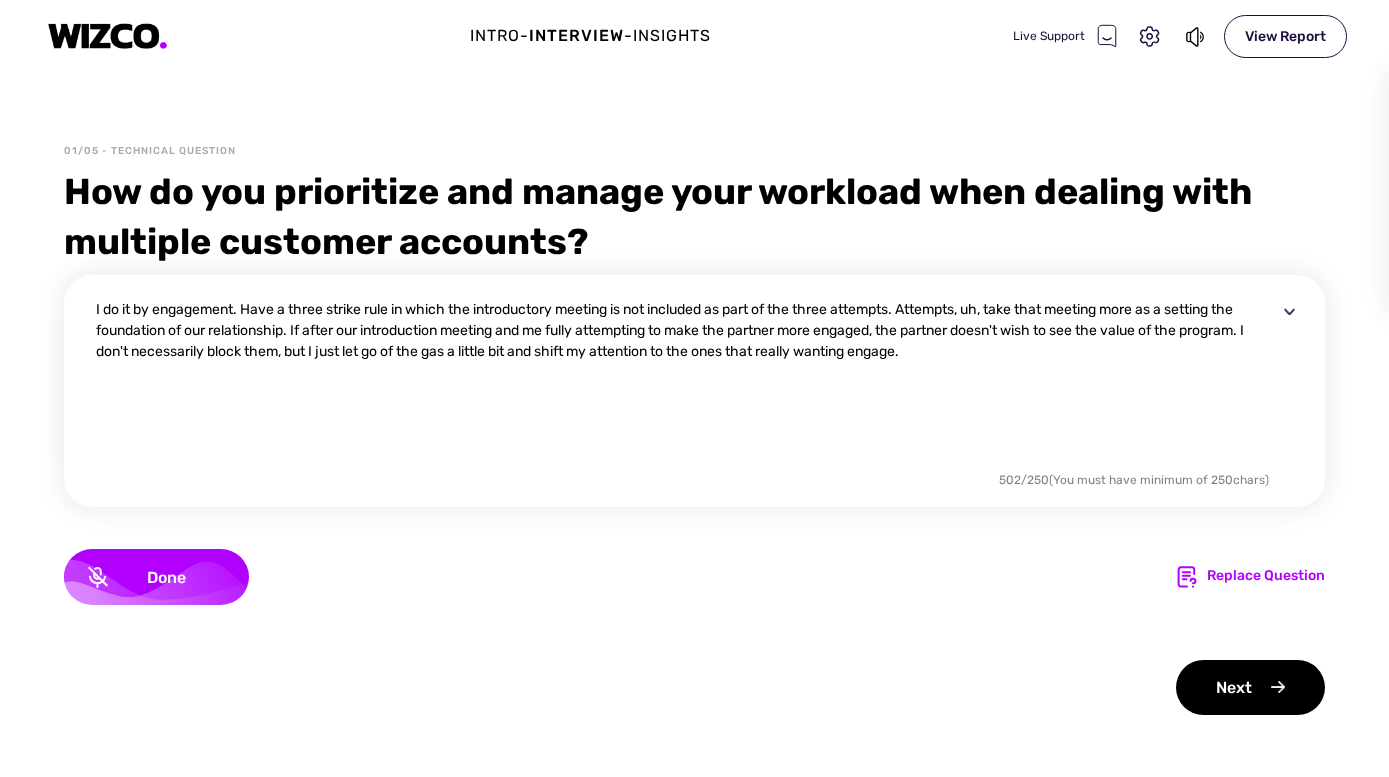 click on "I do it by engagement. Have a three strike rule in which the introductory meeting is not included as part of the three attempts. Attempts, uh, take that meeting more as a setting the foundation of our relationship. If after our introduction meeting and me fully attempting to make the partner more engaged, the partner doesn't wish to see the value of the program. I don't necessarily block them, but I just let go of the gas a little bit and shift my attention to the ones that really wanting engage." at bounding box center [686, 383] 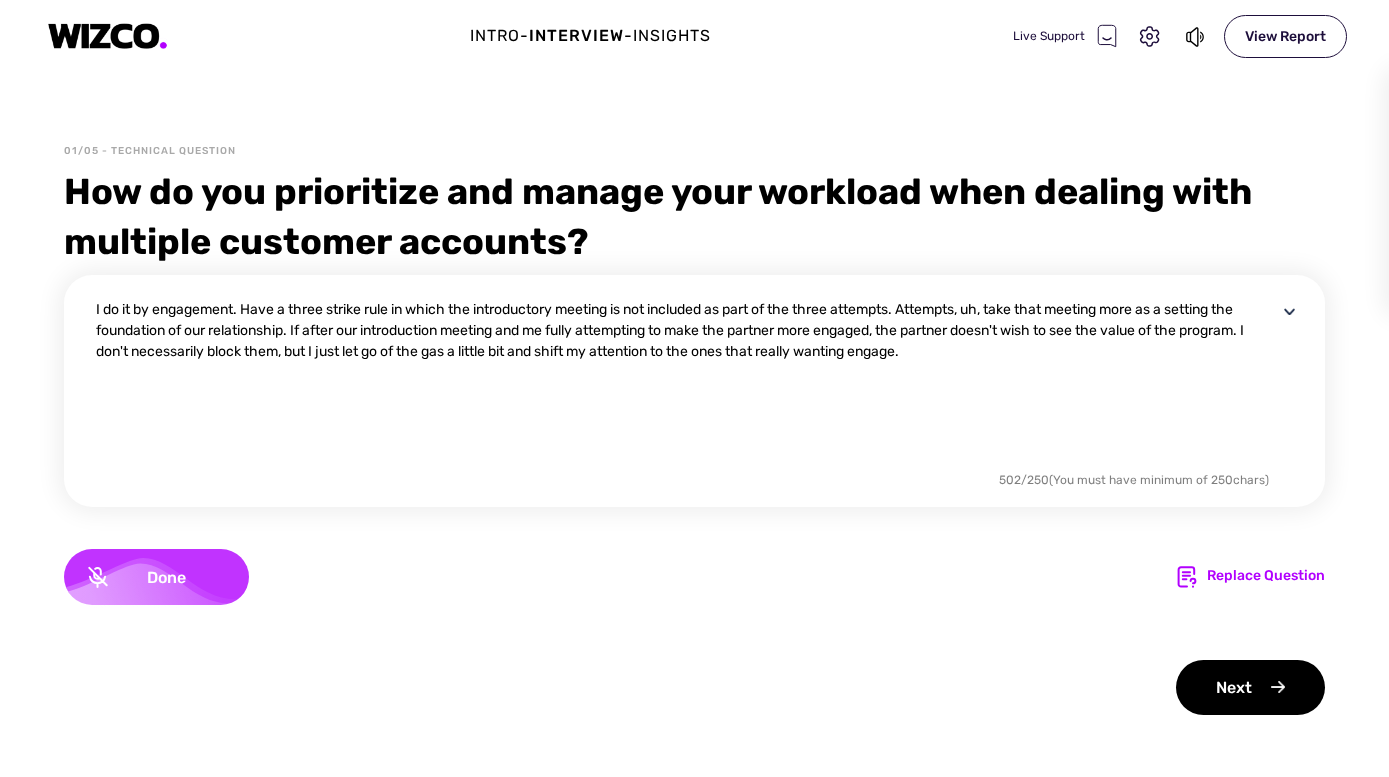 click on "Done" at bounding box center (166, 577) 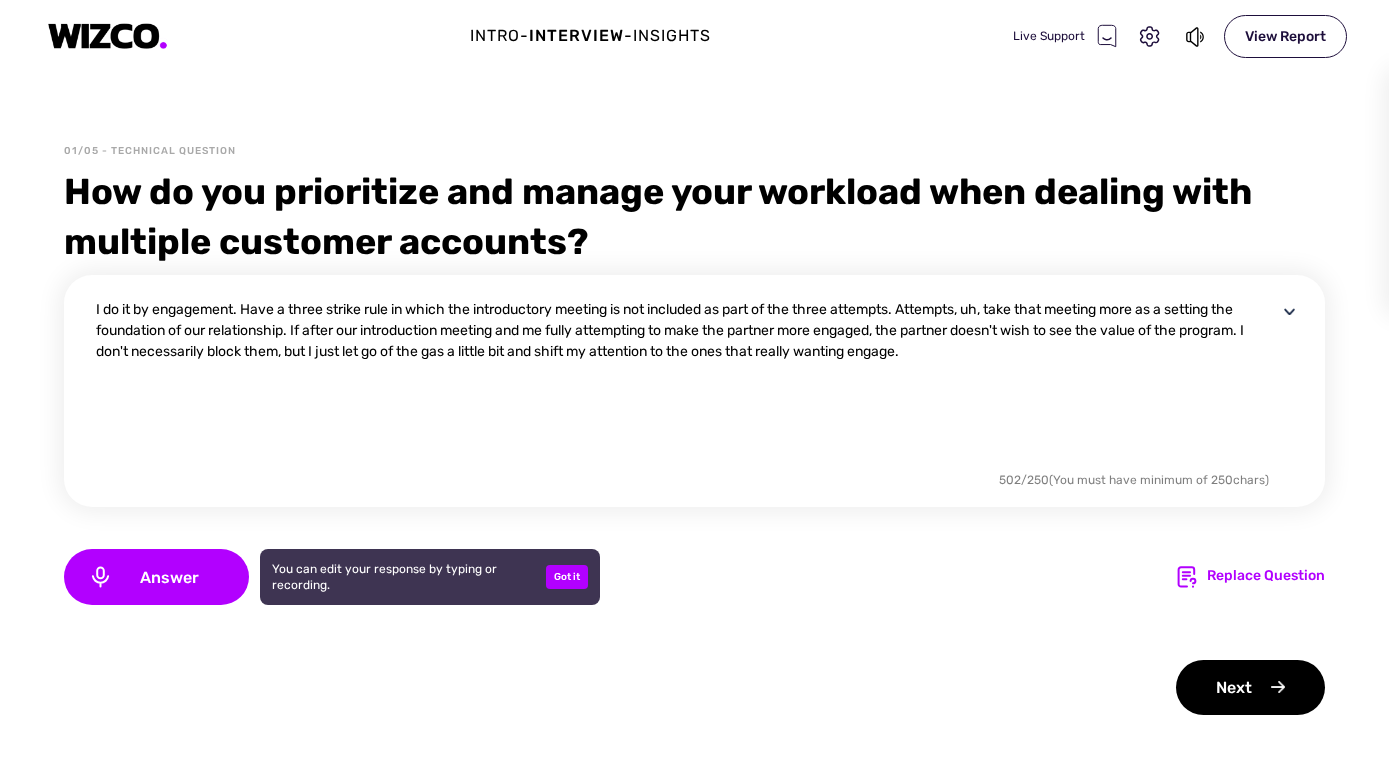 drag, startPoint x: 1001, startPoint y: 352, endPoint x: 84, endPoint y: 290, distance: 919.09357 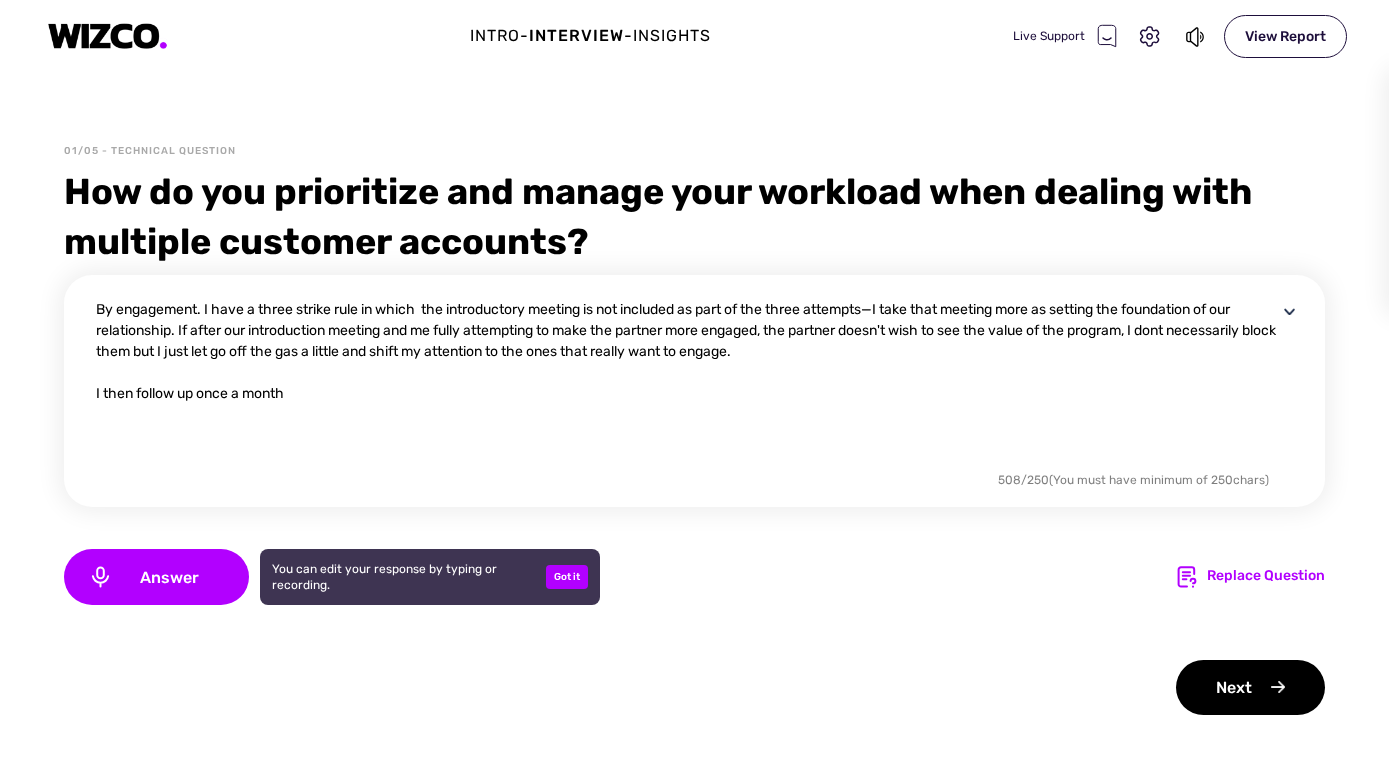 drag, startPoint x: 298, startPoint y: 393, endPoint x: 73, endPoint y: 397, distance: 225.03555 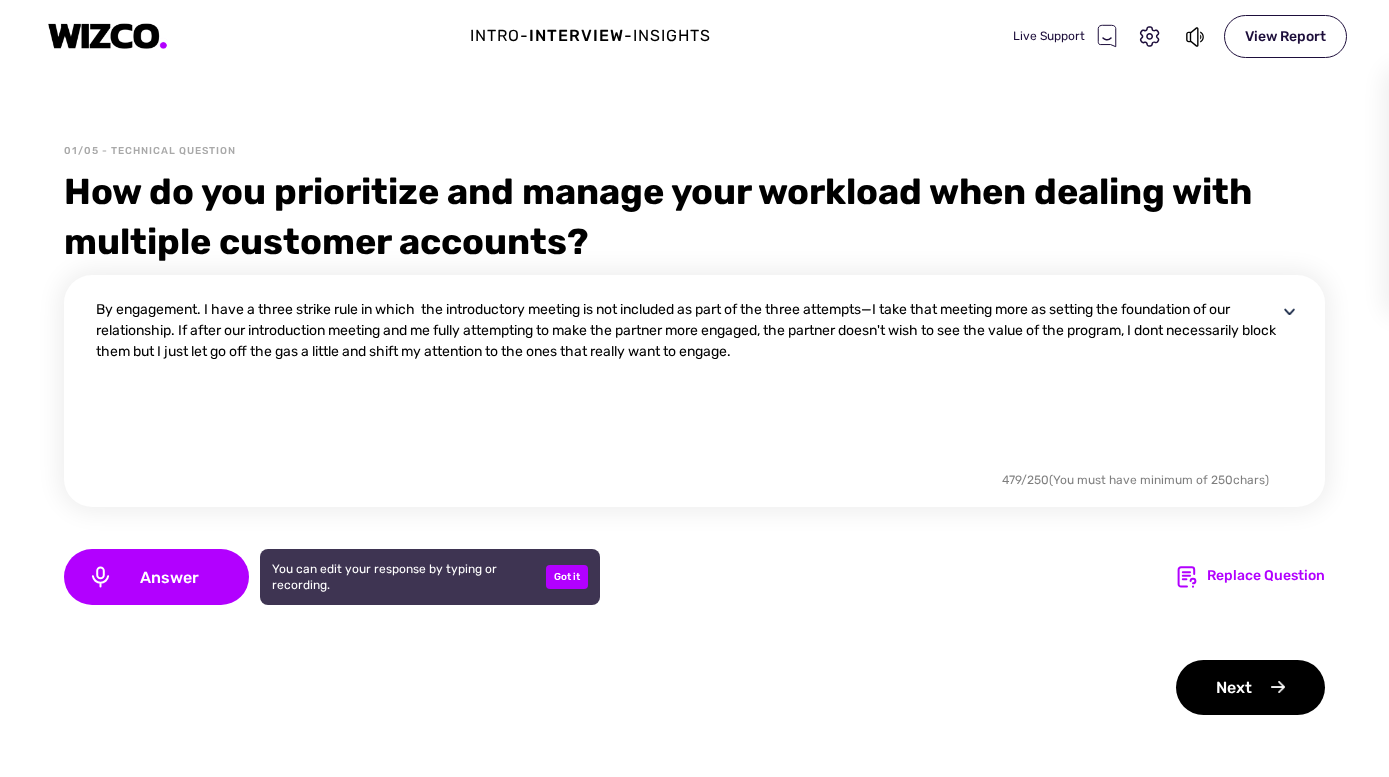 click on "By engagement. I have a three strike rule in which  the introductory meeting is not included as part of the three attempts—I take that meeting more as setting the foundation of our relationship. If after our introduction meeting and me fully attempting to make the partner more engaged, the partner doesn't wish to see the value of the program, I dont necessarily block them but I just let go off the gas a little and shift my attention to the ones that really want to engage." at bounding box center (686, 383) 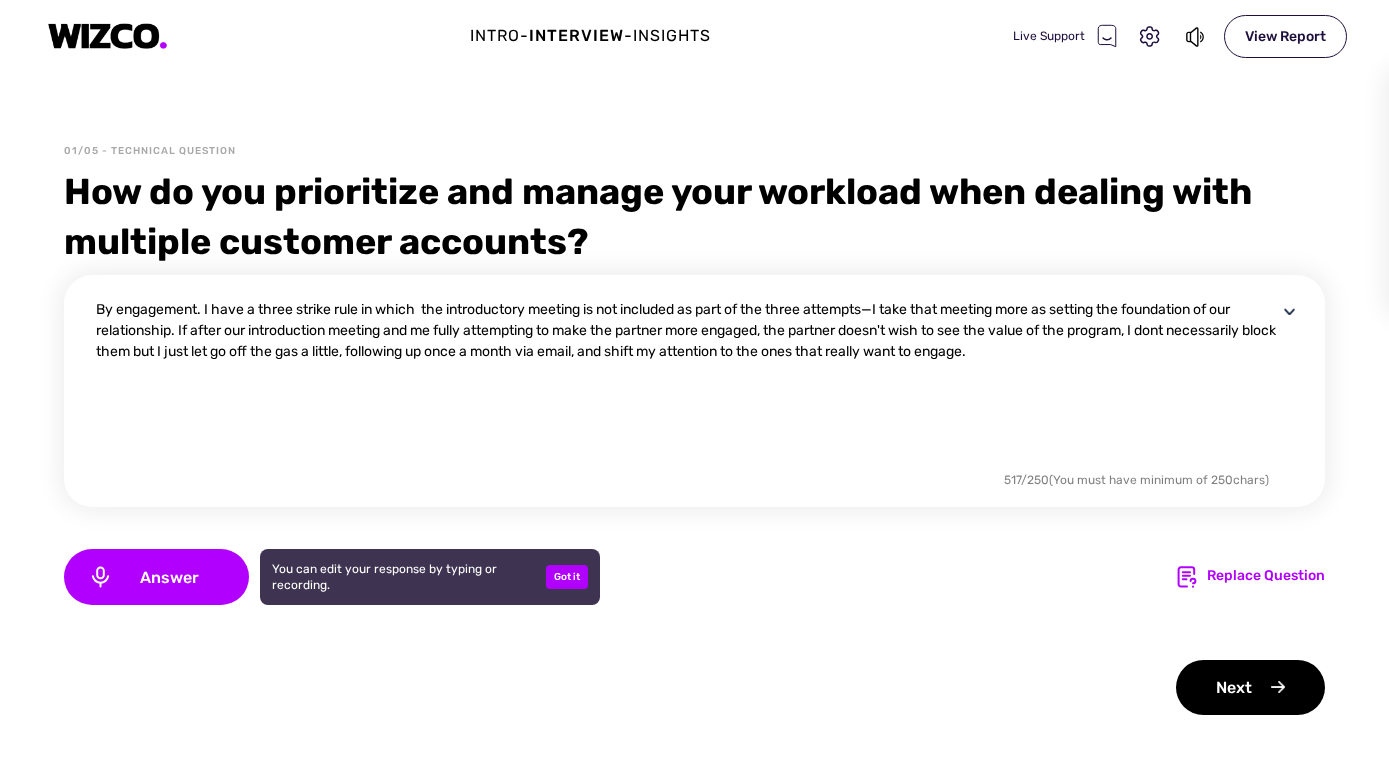 drag, startPoint x: 1148, startPoint y: 354, endPoint x: 77, endPoint y: 311, distance: 1071.8629 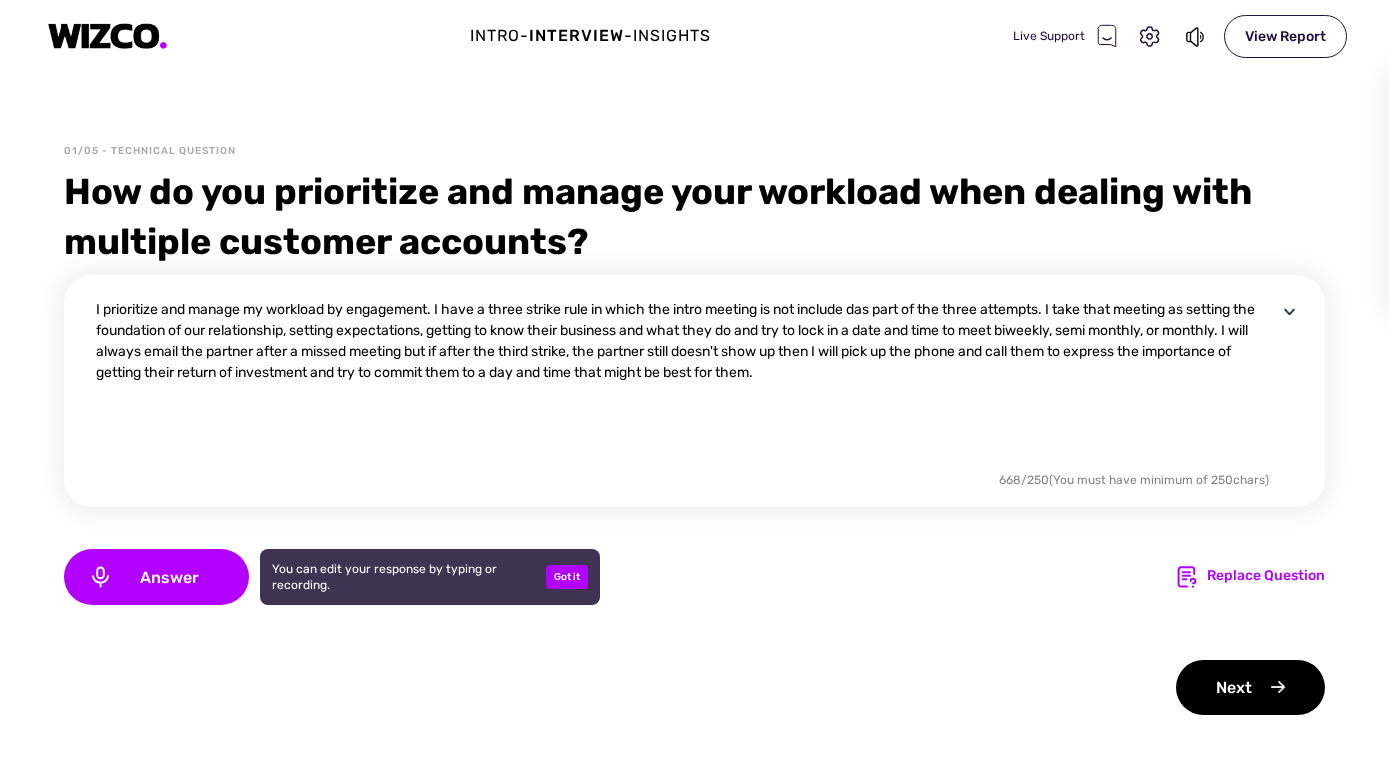 click on "I prioritize and manage my workload by engagement. I have a three strike rule in which the intro meeting is not include das part of the three attempts. I take that meeting as setting the foundation of our relationship, setting expectations, getting to know their business and what they do and try to lock in a date and time to meet biweekly, semi monthly, or monthly. I will always email the partner after a missed meeting but if after the third strike, the partner still doesn't show up then I will pick up the phone and call them to express the importance of getting their return of investment and try to commit them to a day and time that might be best for them." at bounding box center [686, 383] 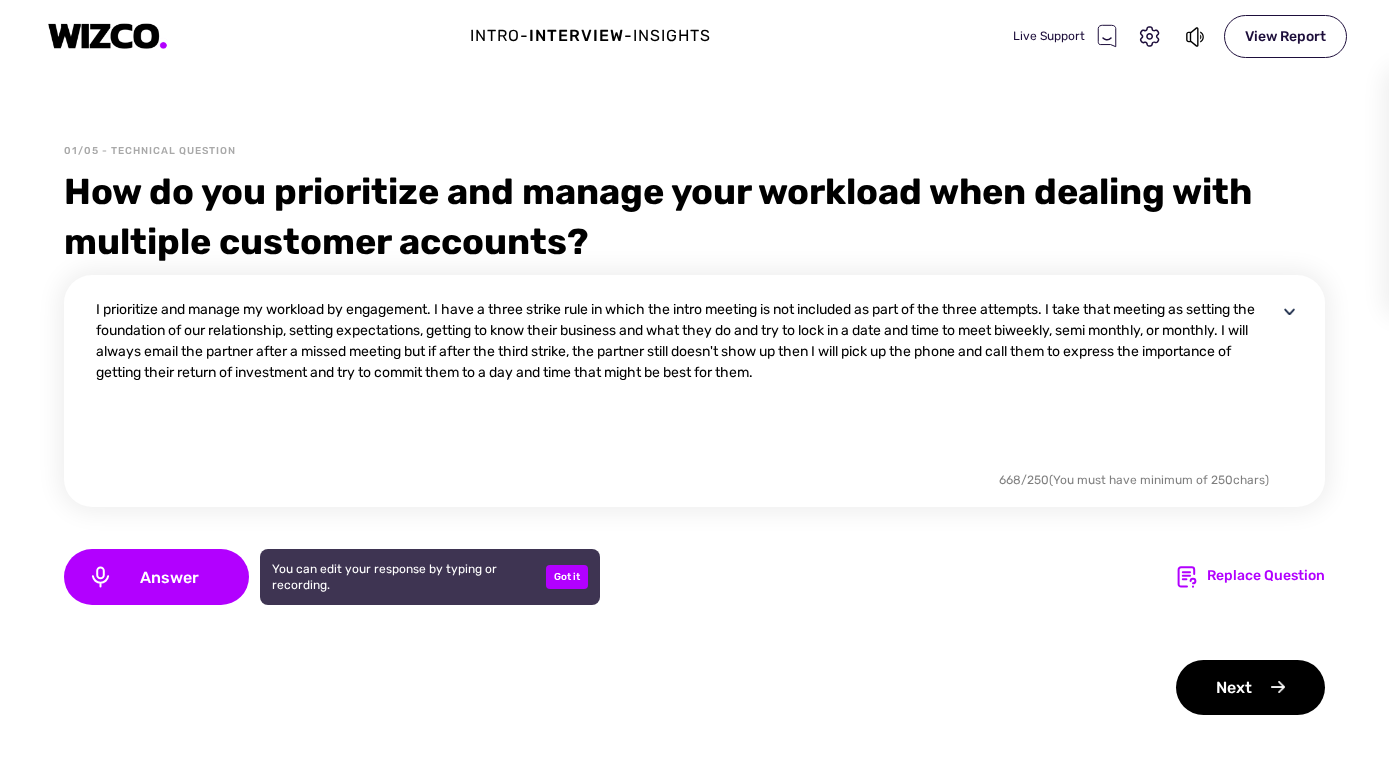 click on "I prioritize and manage my workload by engagement. I have a three strike rule in which the intro meeting is not included as part of the three attempts. I take that meeting as setting the foundation of our relationship, setting expectations, getting to know their business and what they do and try to lock in a date and time to meet biweekly, semi monthly, or monthly. I will always email the partner after a missed meeting but if after the third strike, the partner still doesn't show up then I will pick up the phone and call them to express the importance of getting their return of investment and try to commit them to a day and time that might be best for them." at bounding box center [686, 383] 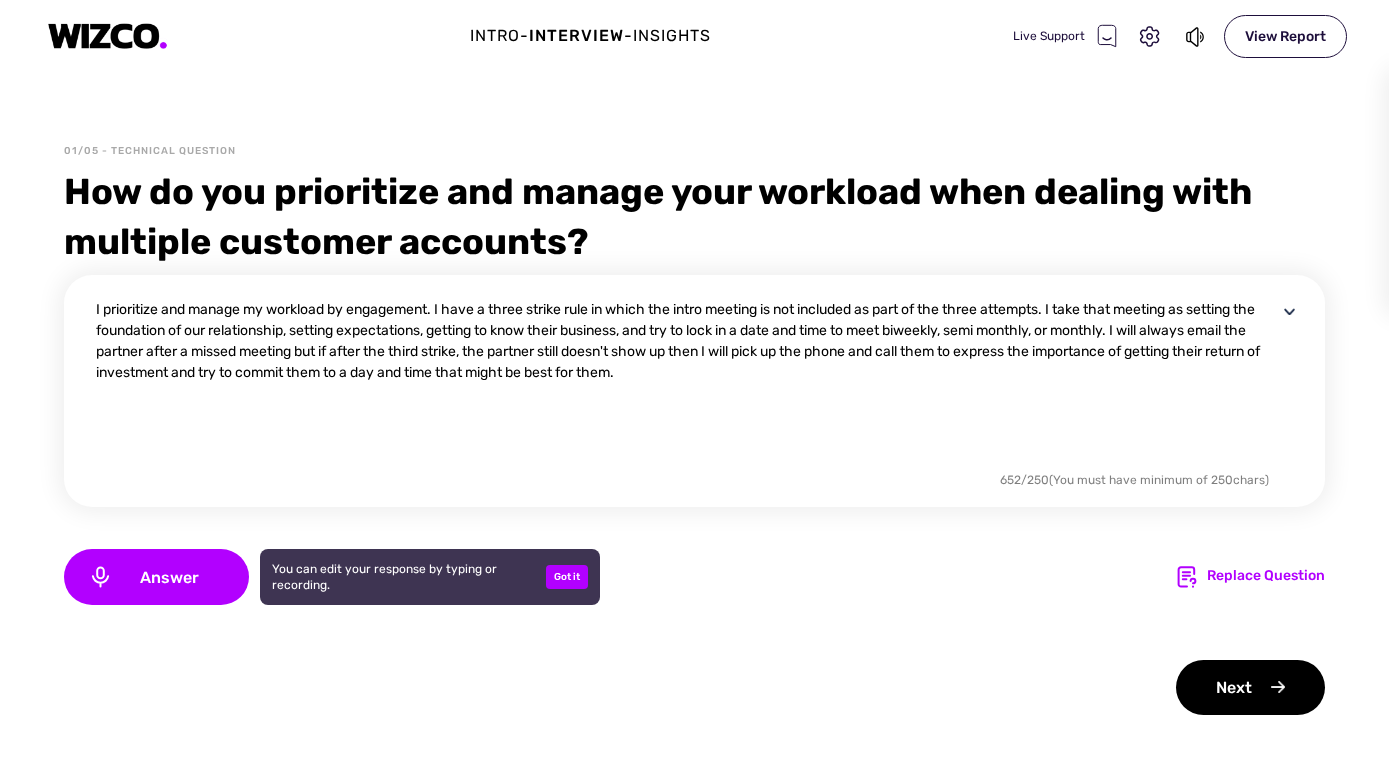 click on "I prioritize and manage my workload by engagement. I have a three strike rule in which the intro meeting is not included as part of the three attempts. I take that meeting as setting the foundation of our relationship, setting expectations, getting to know their business, and try to lock in a date and time to meet biweekly, semi monthly, or monthly. I will always email the partner after a missed meeting but if after the third strike, the partner still doesn't show up then I will pick up the phone and call them to express the importance of getting their return of investment and try to commit them to a day and time that might be best for them." at bounding box center [686, 383] 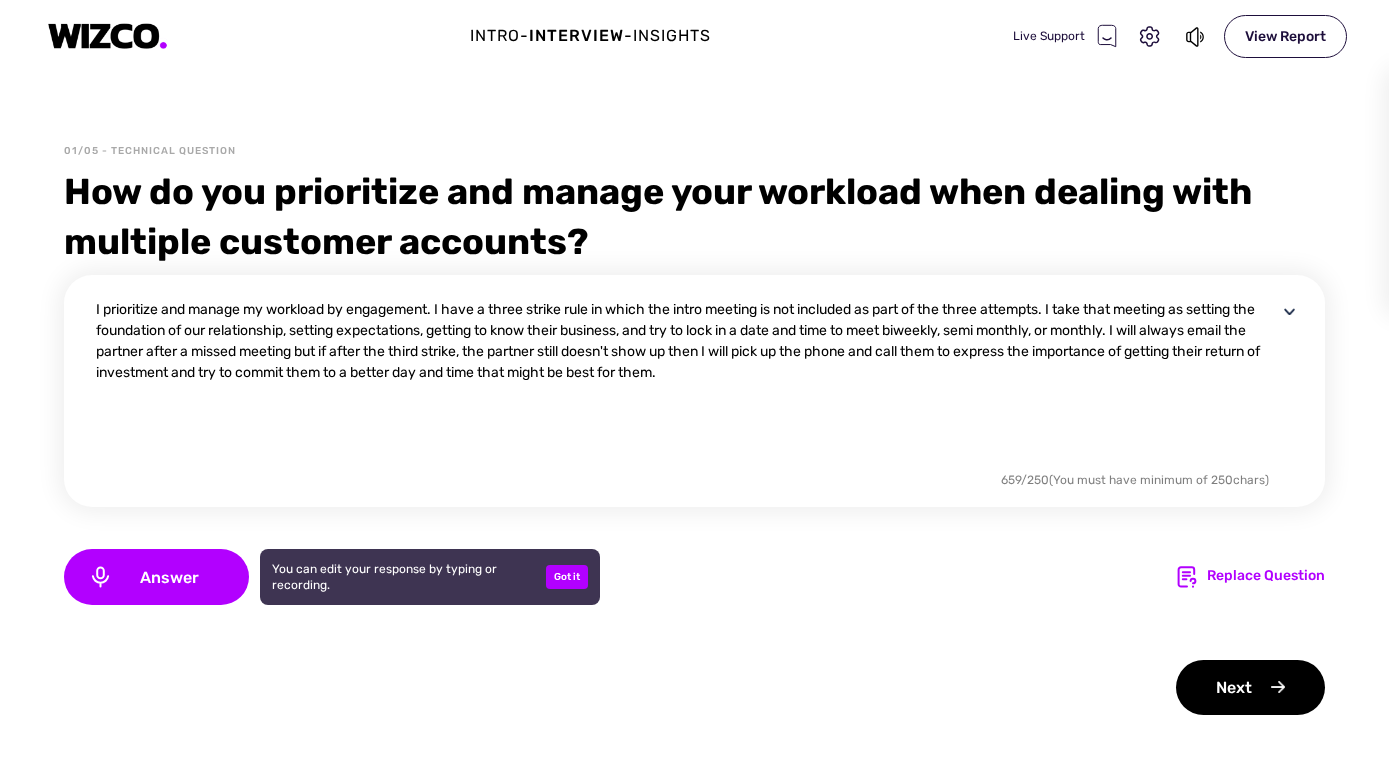 drag, startPoint x: 841, startPoint y: 376, endPoint x: 643, endPoint y: 372, distance: 198.0404 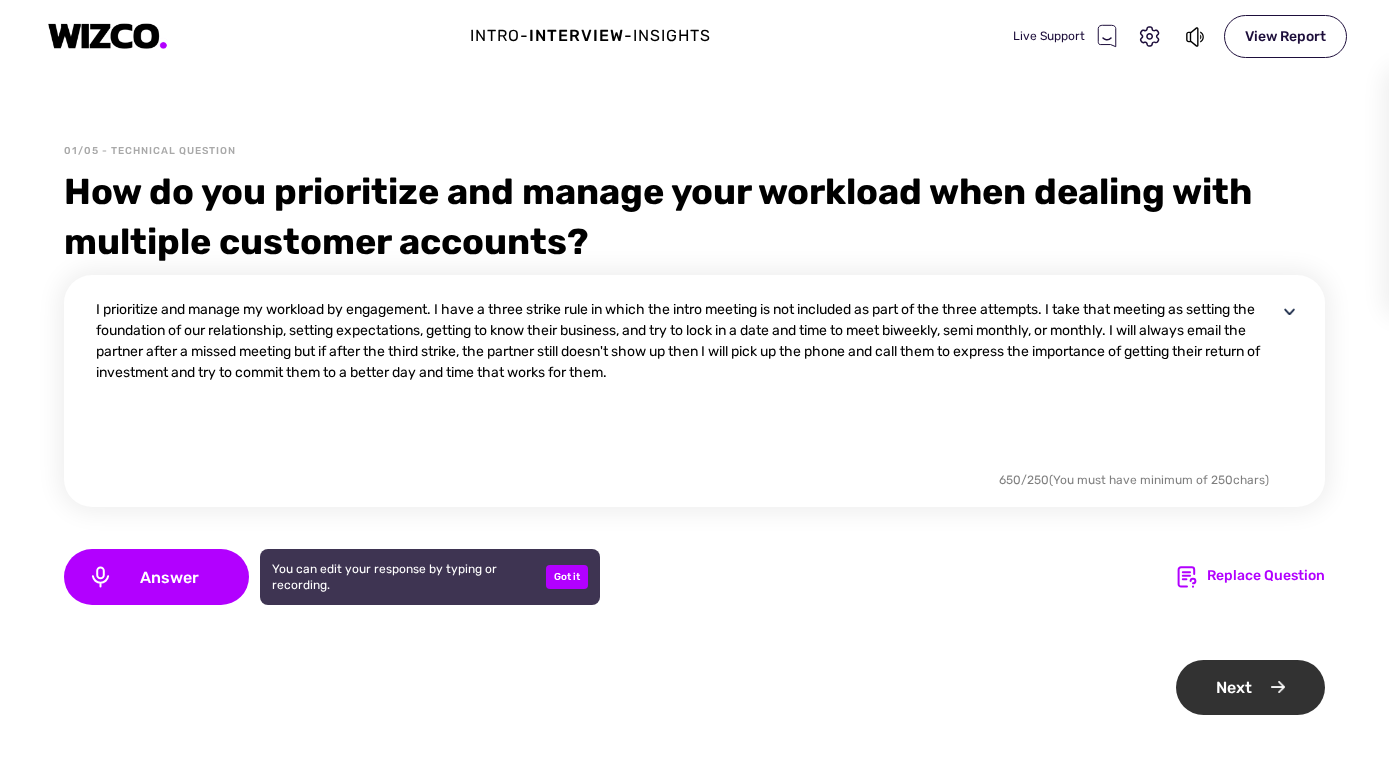 type on "I prioritize and manage my workload by engagement. I have a three strike rule in which the intro meeting is not included as part of the three attempts. I take that meeting as setting the foundation of our relationship, setting expectations, getting to know their business, and try to lock in a date and time to meet biweekly, semi monthly, or monthly. I will always email the partner after a missed meeting but if after the third strike, the partner still doesn't show up then I will pick up the phone and call them to express the importance of getting their return of investment and try to commit them to a better day and time that works for them." 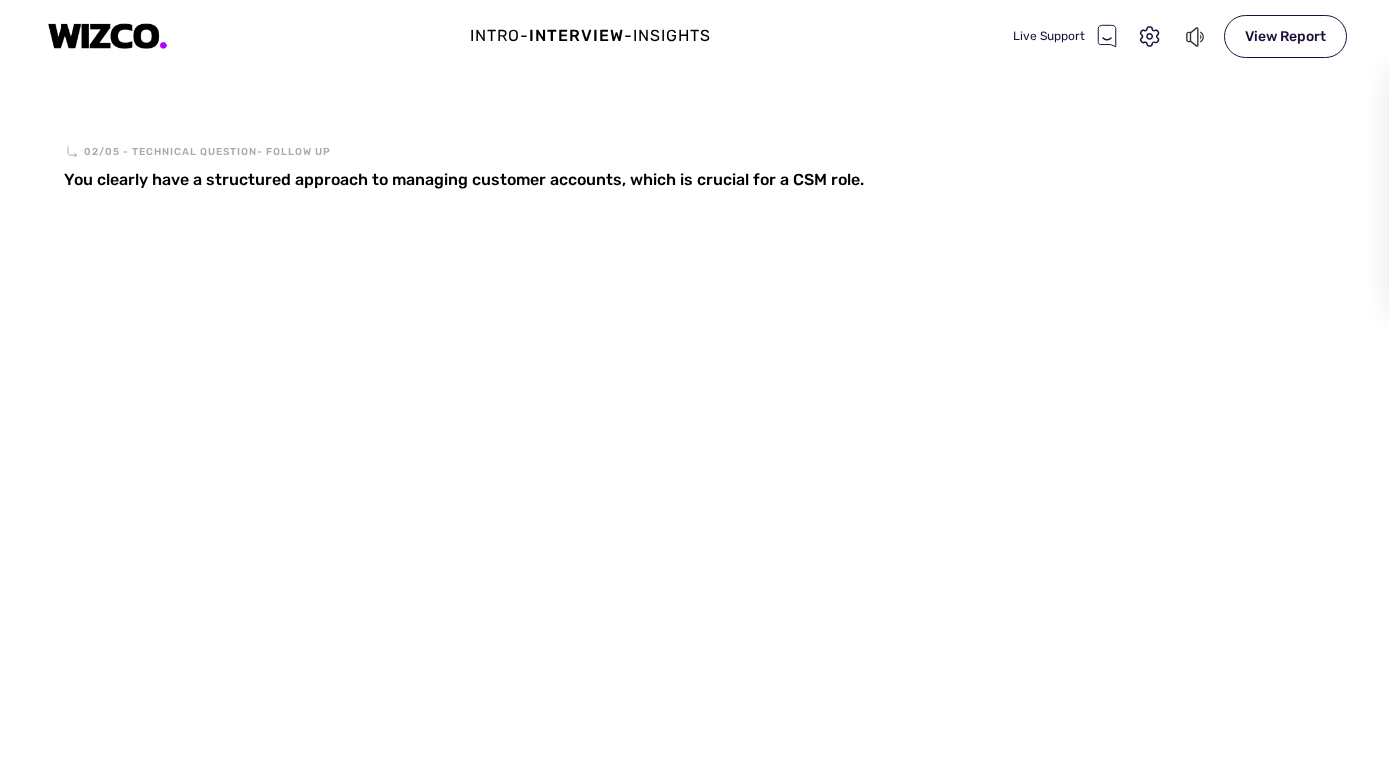 click 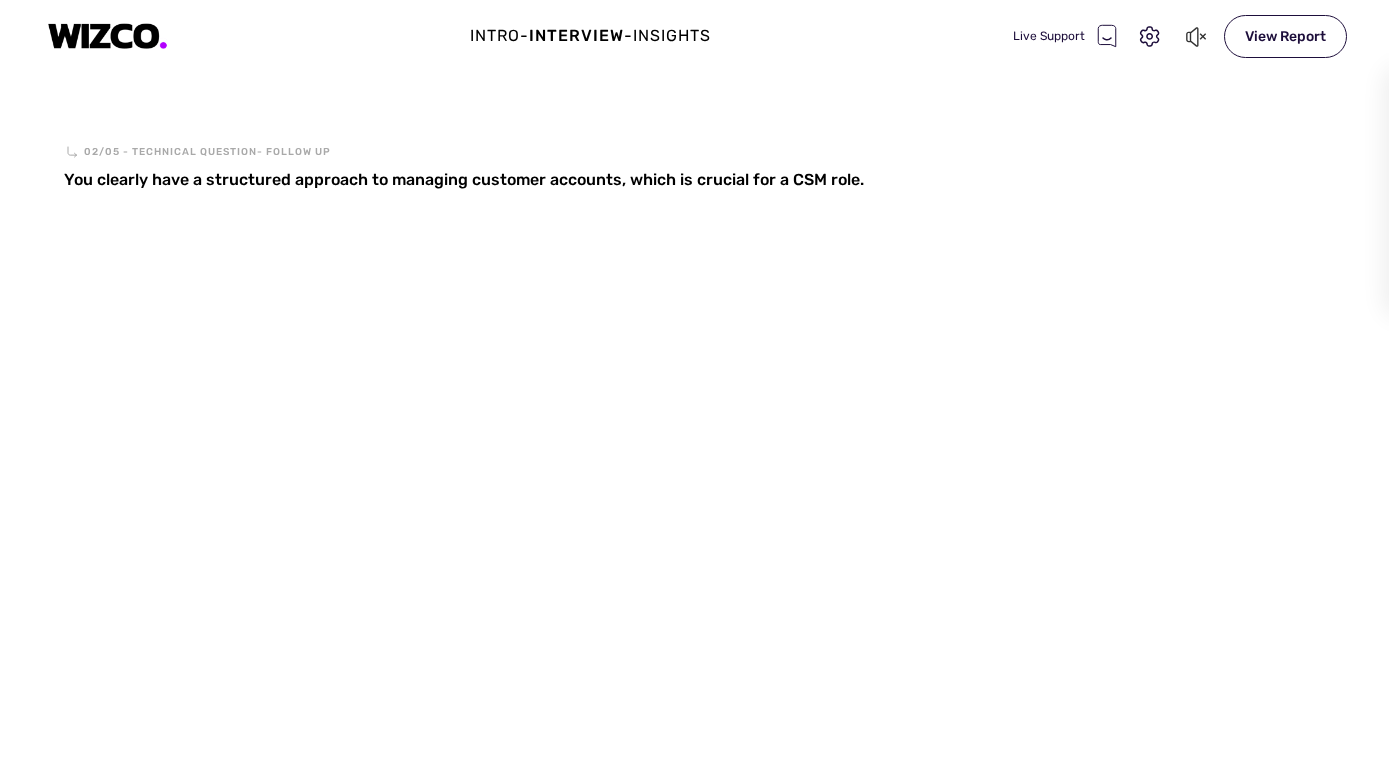 click 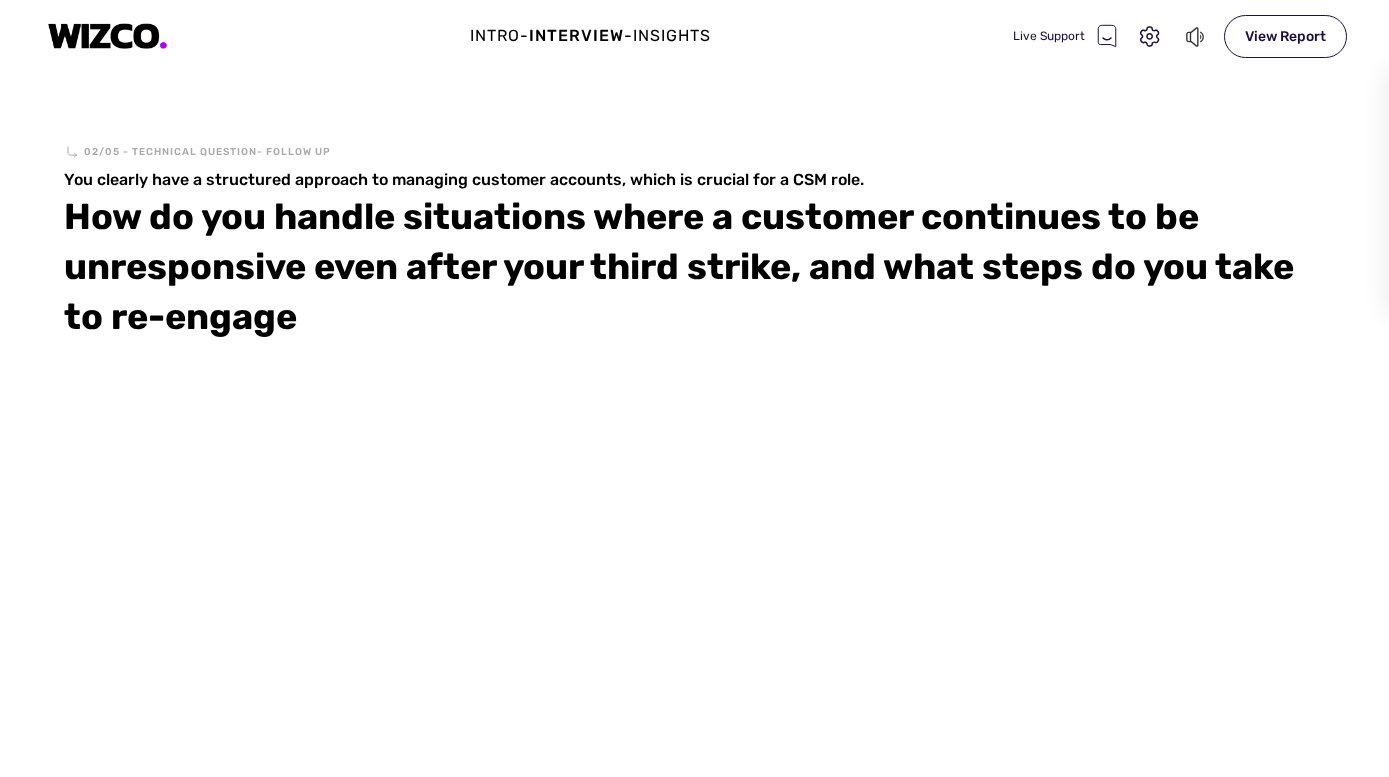 click on "02/05 - Technical Question- follow up You clearly have a structured approach to managing customer accounts, which is crucial for a CSM role. How do you handle situations where a customer continues to be unresponsive even after your third strike, and what steps do you take to re-engage?" at bounding box center [694, 460] 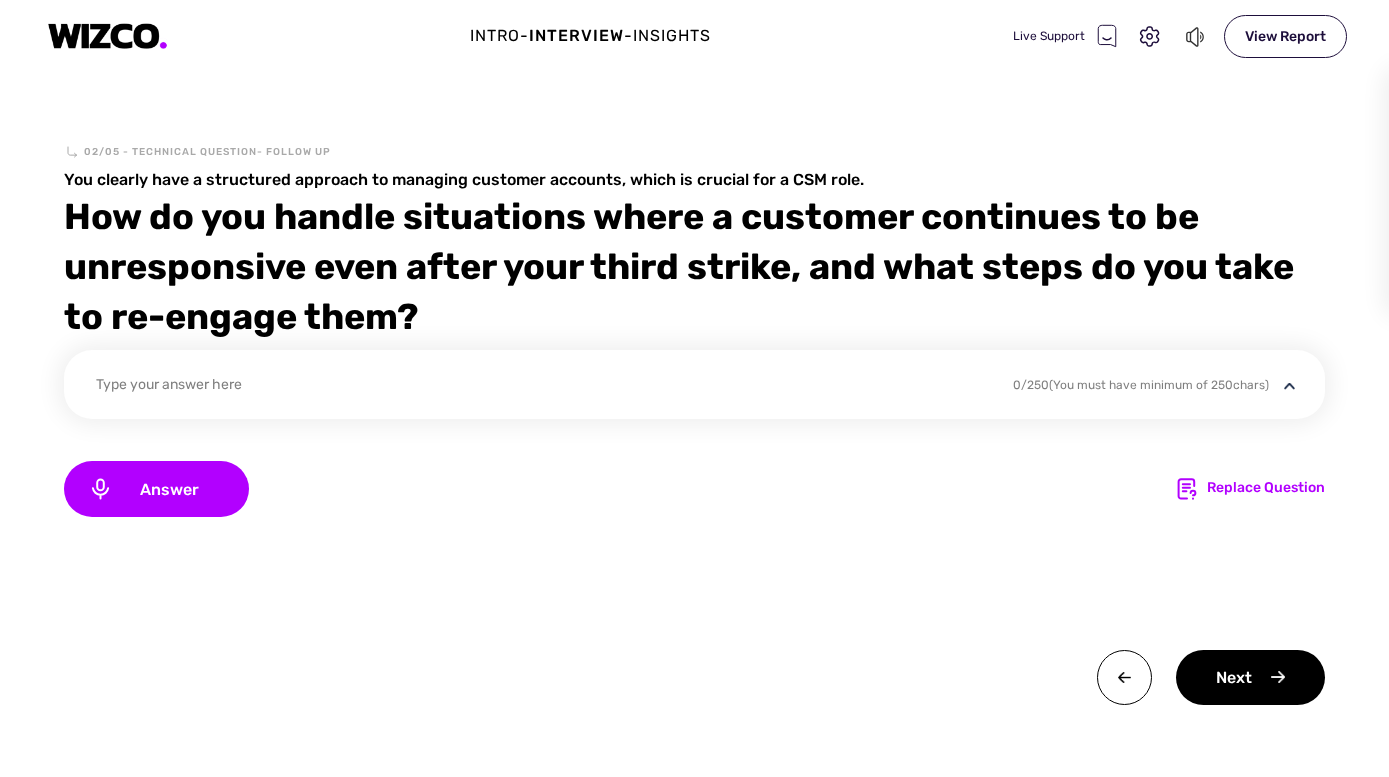 click on "Type your answer here" at bounding box center [541, 387] 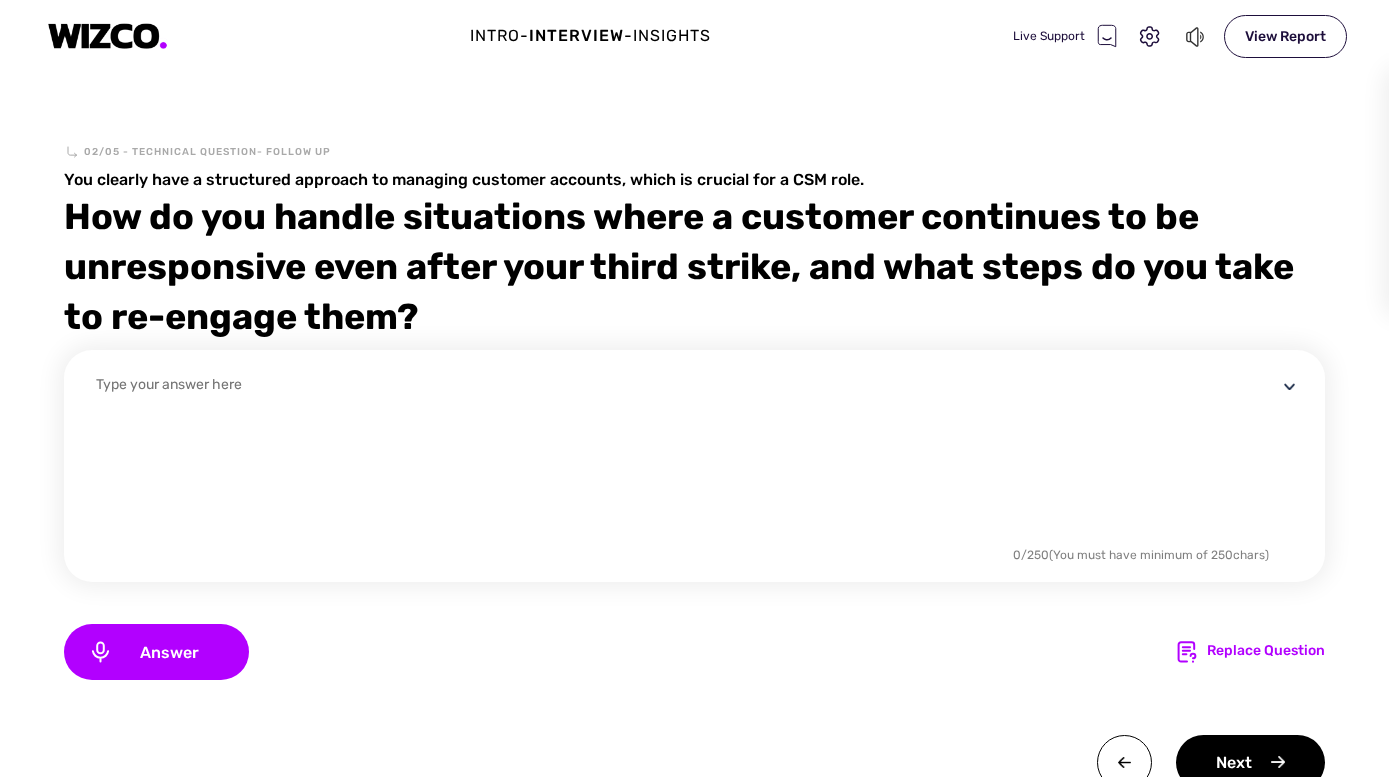 scroll, scrollTop: 0, scrollLeft: 0, axis: both 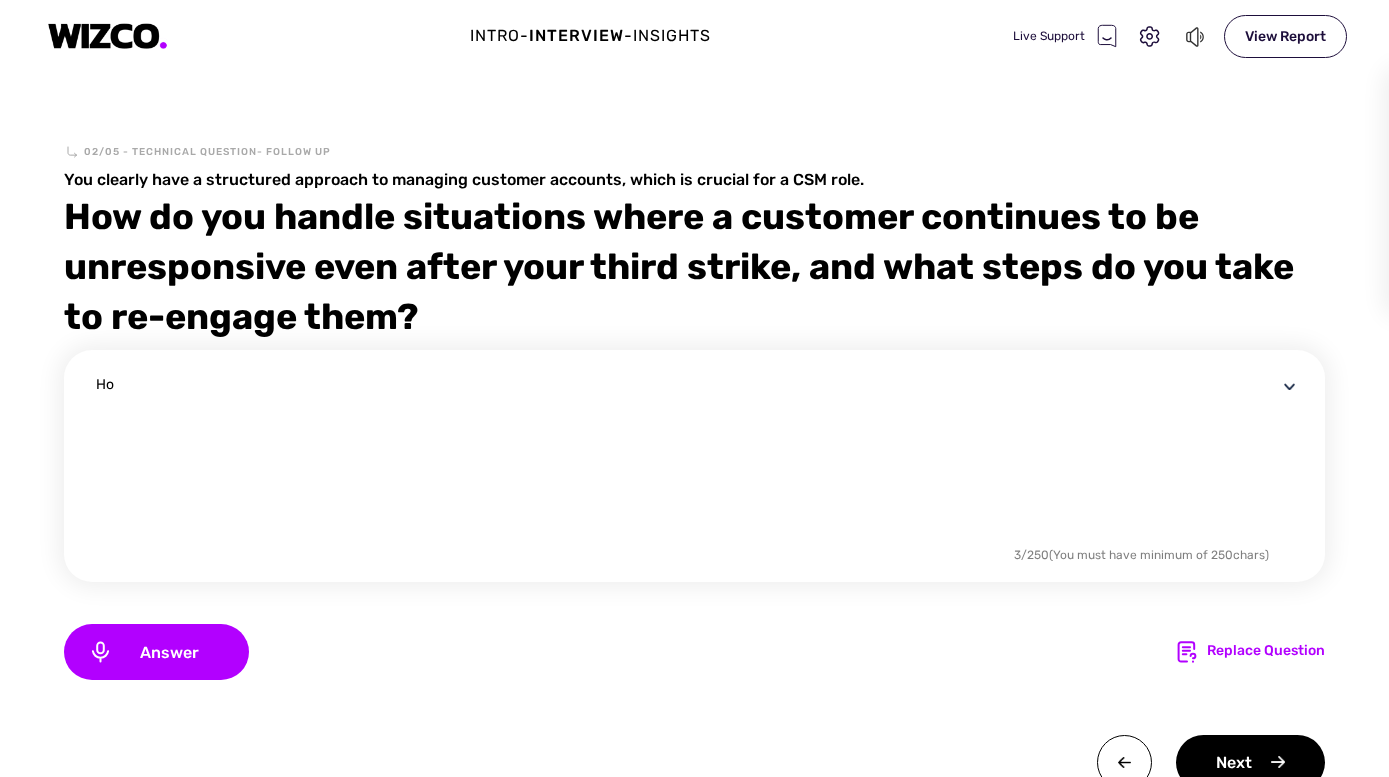 type on "H" 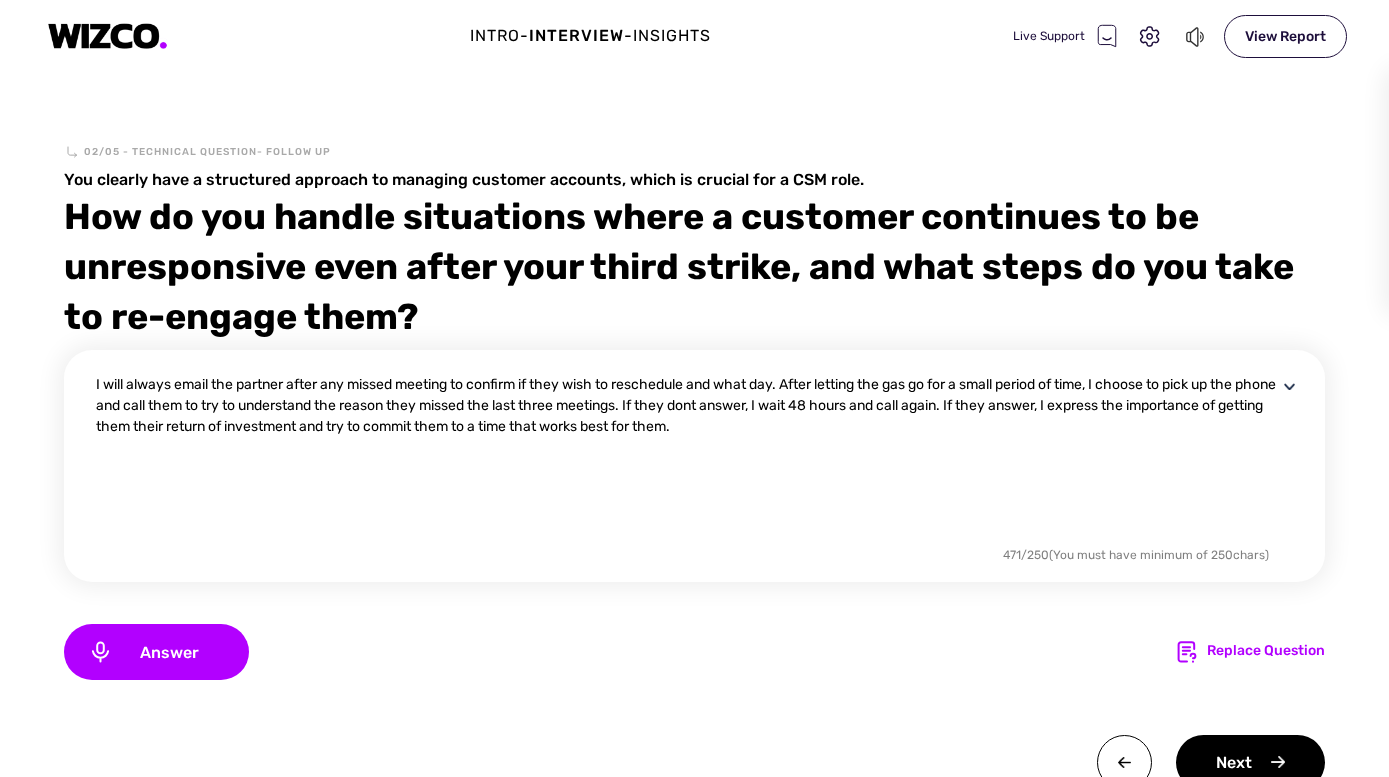 scroll, scrollTop: 8, scrollLeft: 0, axis: vertical 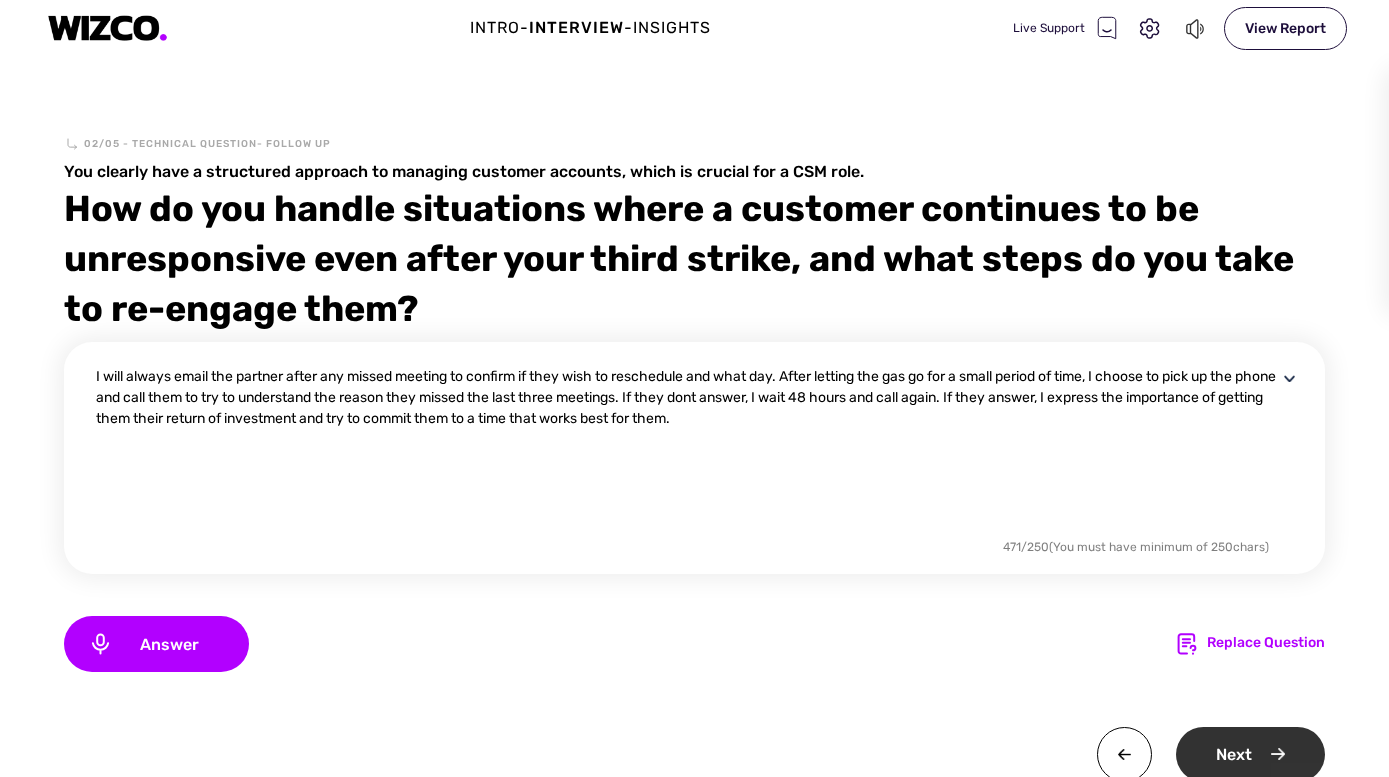 type on "I will always email the partner after any missed meeting to confirm if they wish to reschedule and what day. After letting the gas go for a small period of time, I choose to pick up the phone and call them to try to understand the reason they missed the last three meetings. If they dont answer, I wait 48 hours and call again. If they answer, I express the importance of getting them their return of investment and try to commit them to a time that works best for them." 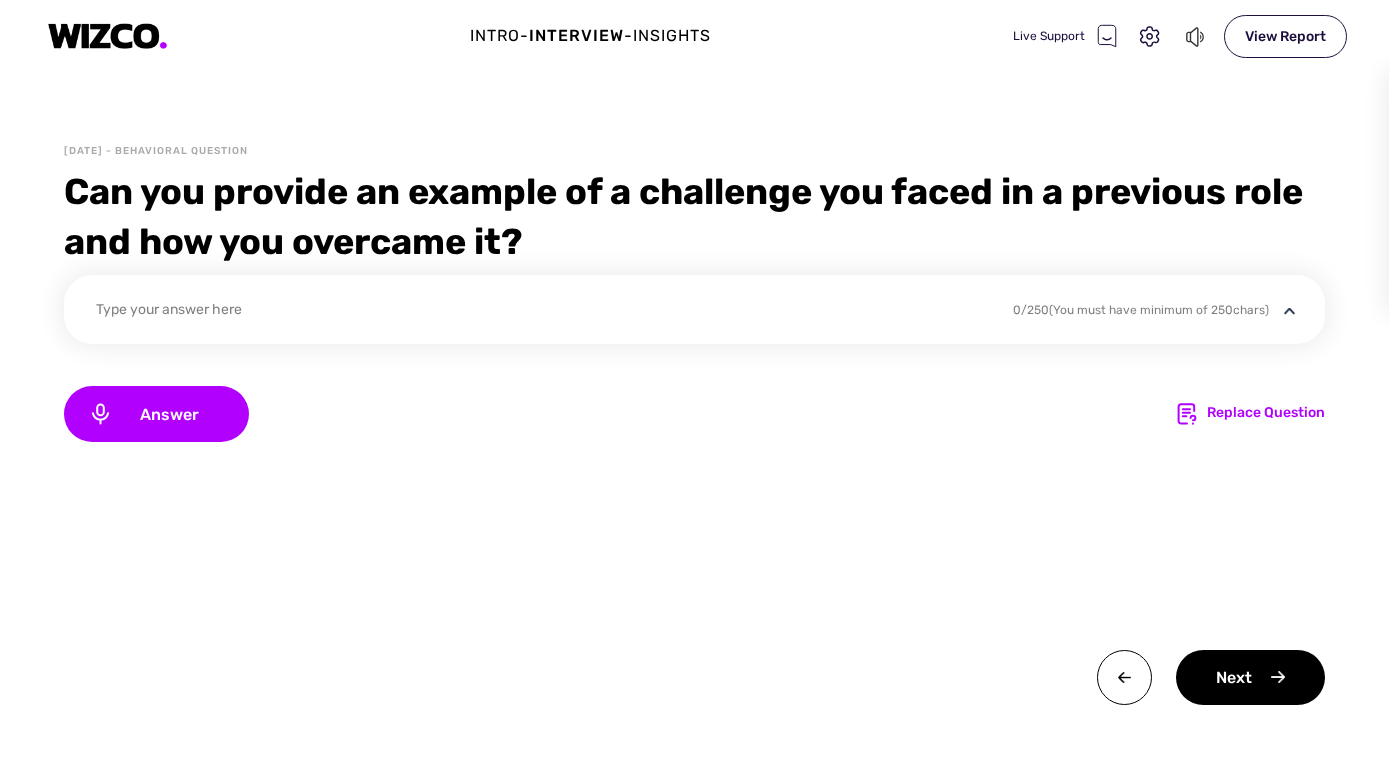 click on "Type your answer here" at bounding box center [541, 312] 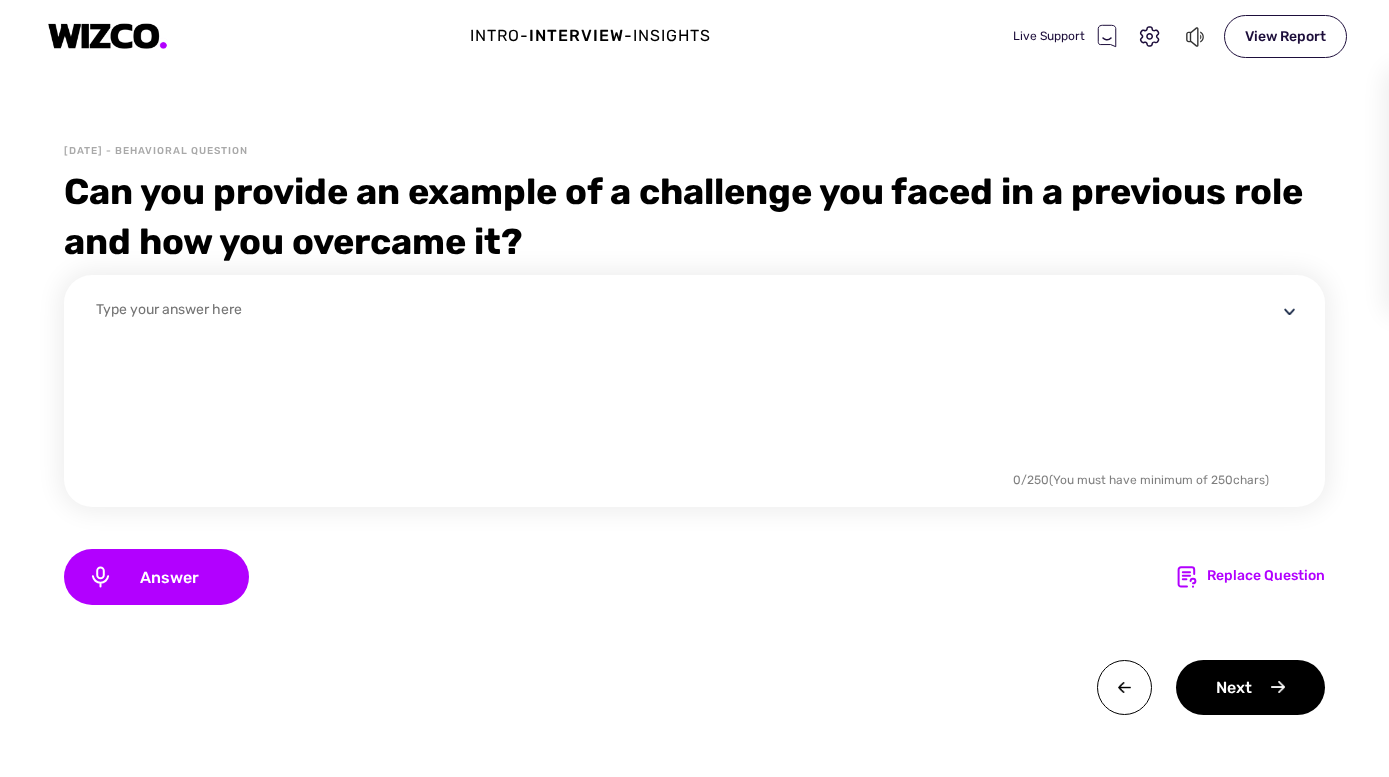 scroll, scrollTop: 0, scrollLeft: 0, axis: both 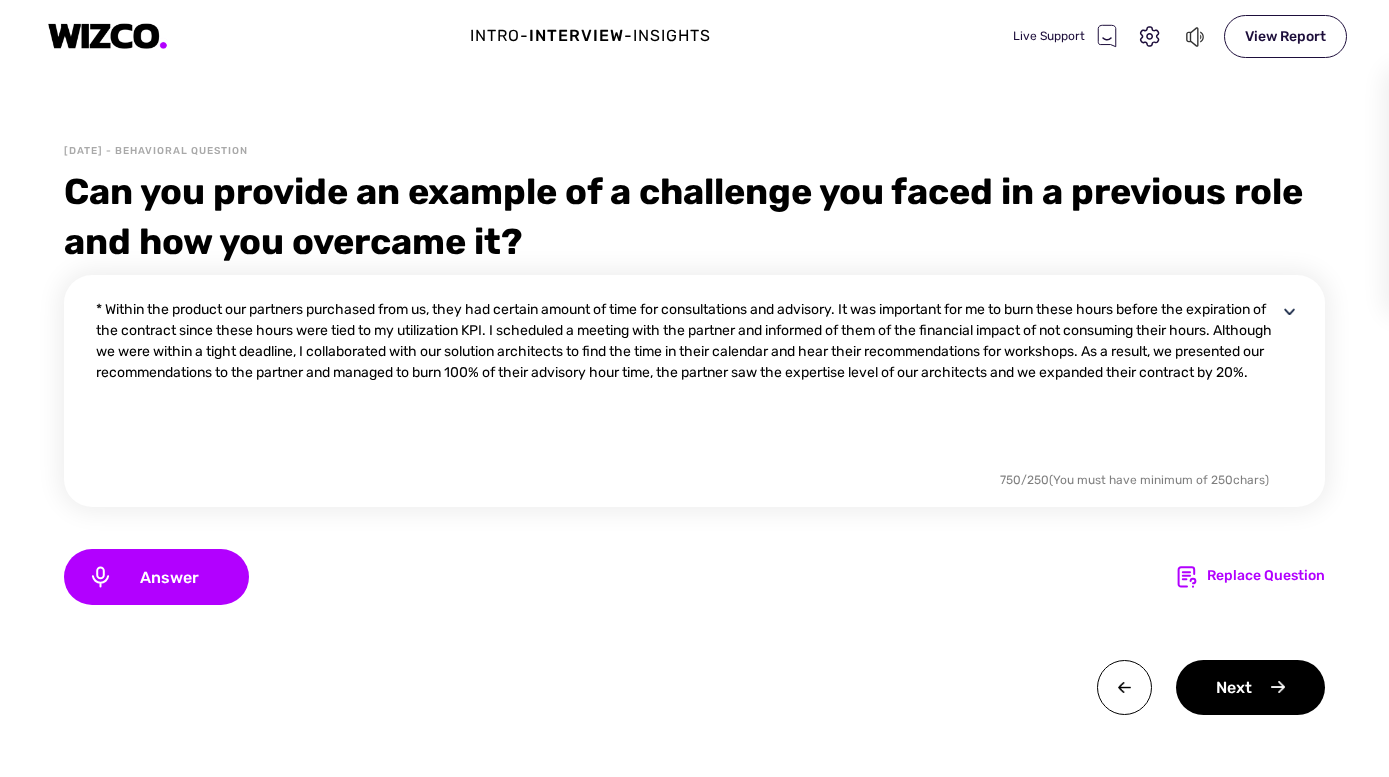 click on "* Within the product our partners purchased from us, they had certain amount of time for consultations and advisory. It was important for me to burn these hours before the expiration of the contract since these hours were tied to my utilization KPI. I scheduled a meeting with the partner and informed of them of the financial impact of not consuming their hours. Although we were within a tight deadline, I collaborated with our solution architects to find the time in their calendar and hear their recommendations for workshops. As a result, we presented our recommendations to the partner and managed to burn 100% of their advisory hour time, the partner saw the expertise level of our architects and we expanded their contract by 20%." at bounding box center (686, 383) 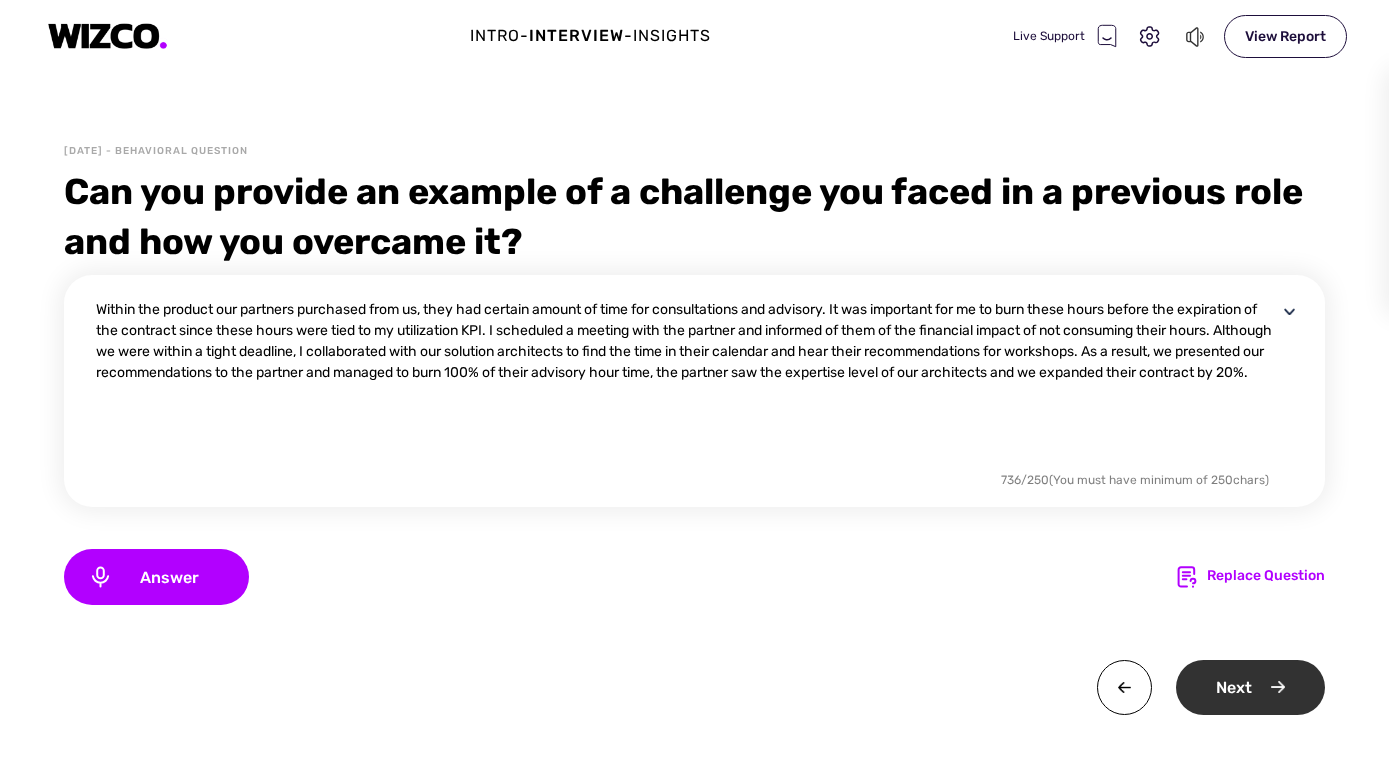 type on "Within the product our partners purchased from us, they had certain amount of time for consultations and advisory. It was important for me to burn these hours before the expiration of the contract since these hours were tied to my utilization KPI. I scheduled a meeting with the partner and informed of them of the financial impact of not consuming their hours. Although we were within a tight deadline, I collaborated with our solution architects to find the time in their calendar and hear their recommendations for workshops. As a result, we presented our recommendations to the partner and managed to burn 100% of their advisory hour time, the partner saw the expertise level of our architects and we expanded their contract by 20%." 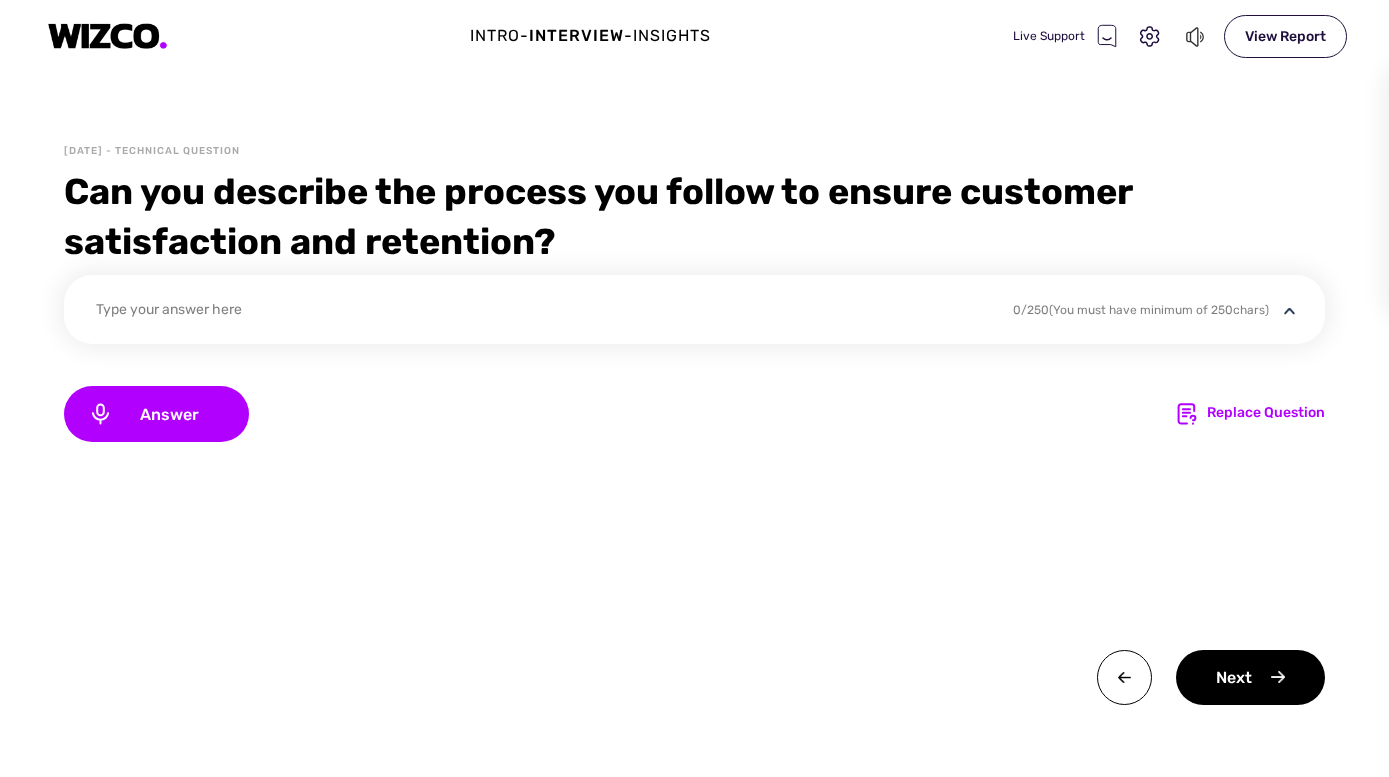 click on "Type your answer here" at bounding box center [541, 312] 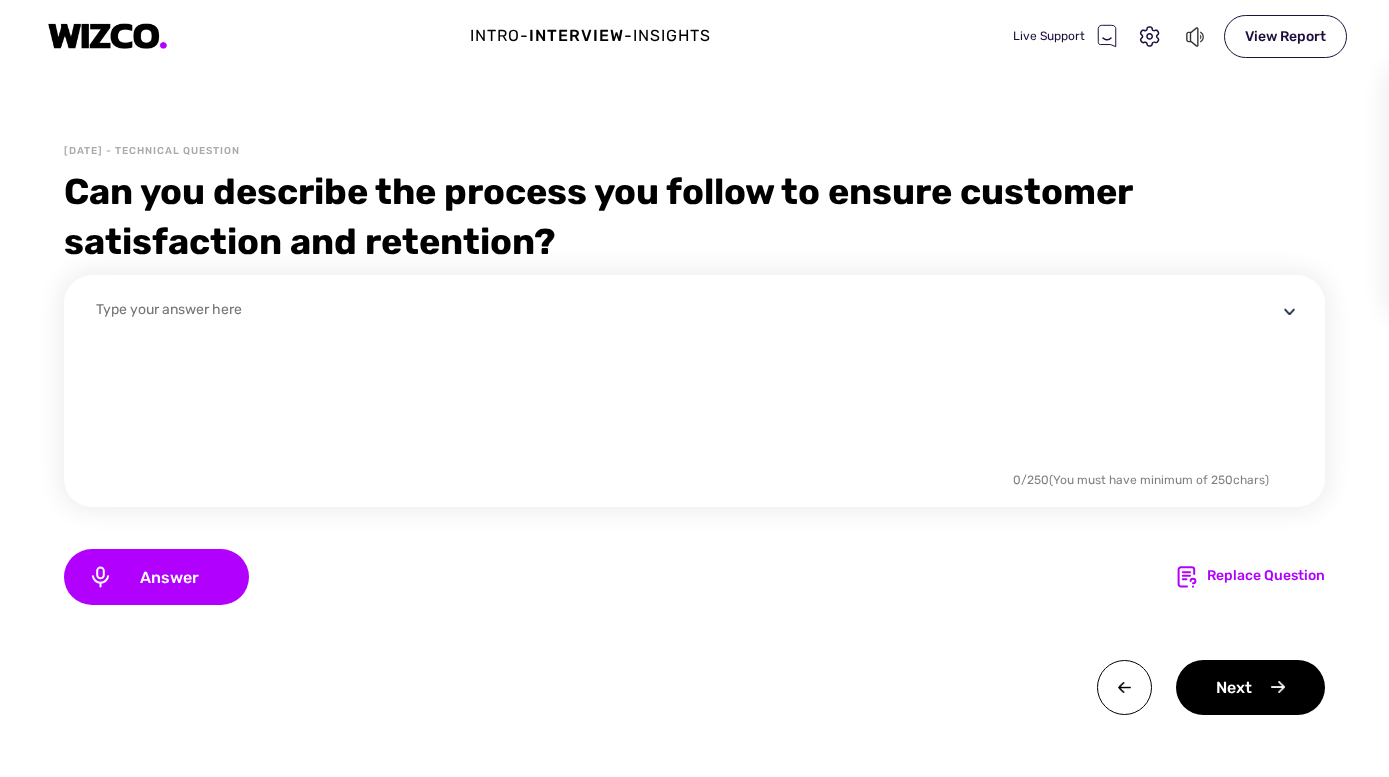 click at bounding box center [686, 383] 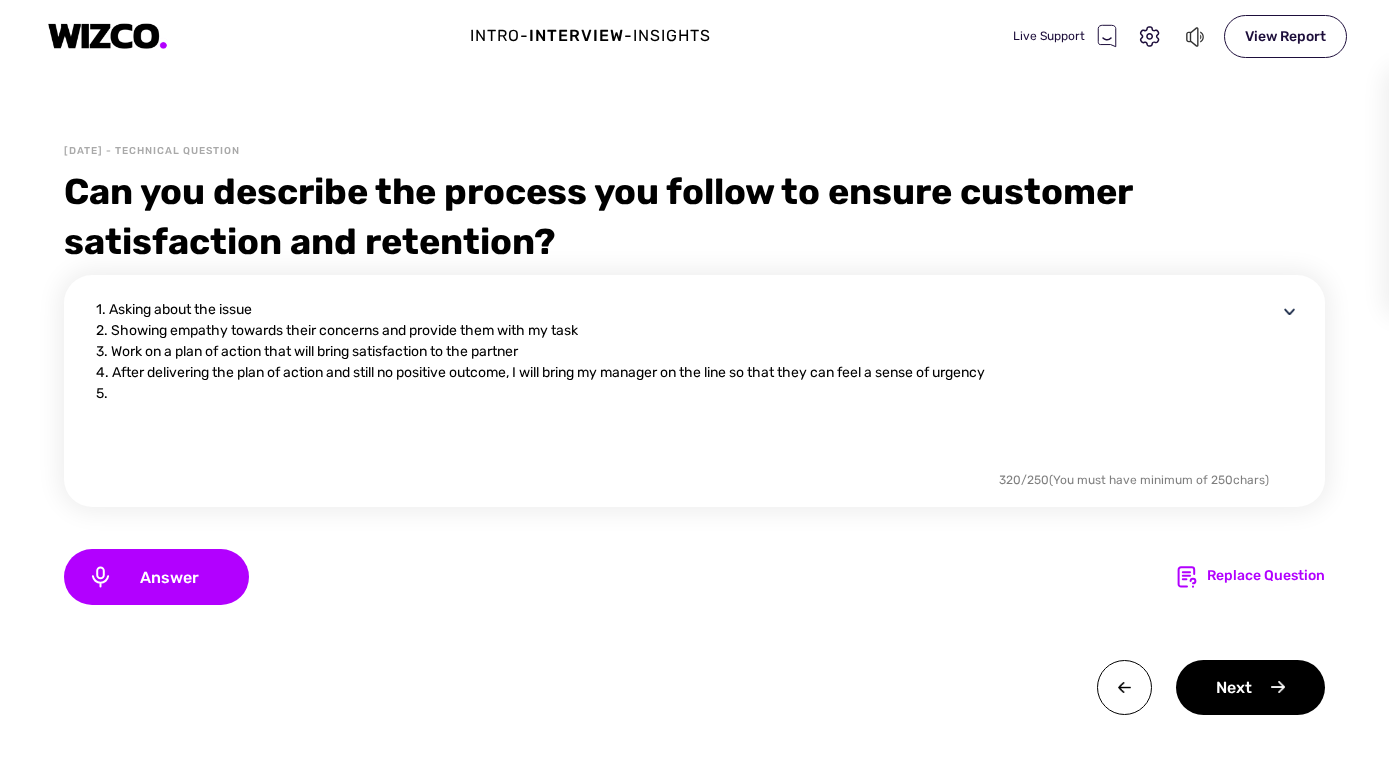 click on "1. Asking about the issue
2. Showing empathy towards their concerns and provide them with my task
3. Work on a plan of action that will bring satisfaction to the partner
4. After delivering the plan of action and still no positive outcome, I will bring my manager on the line so that they can feel a sense of urgency
5." at bounding box center [686, 383] 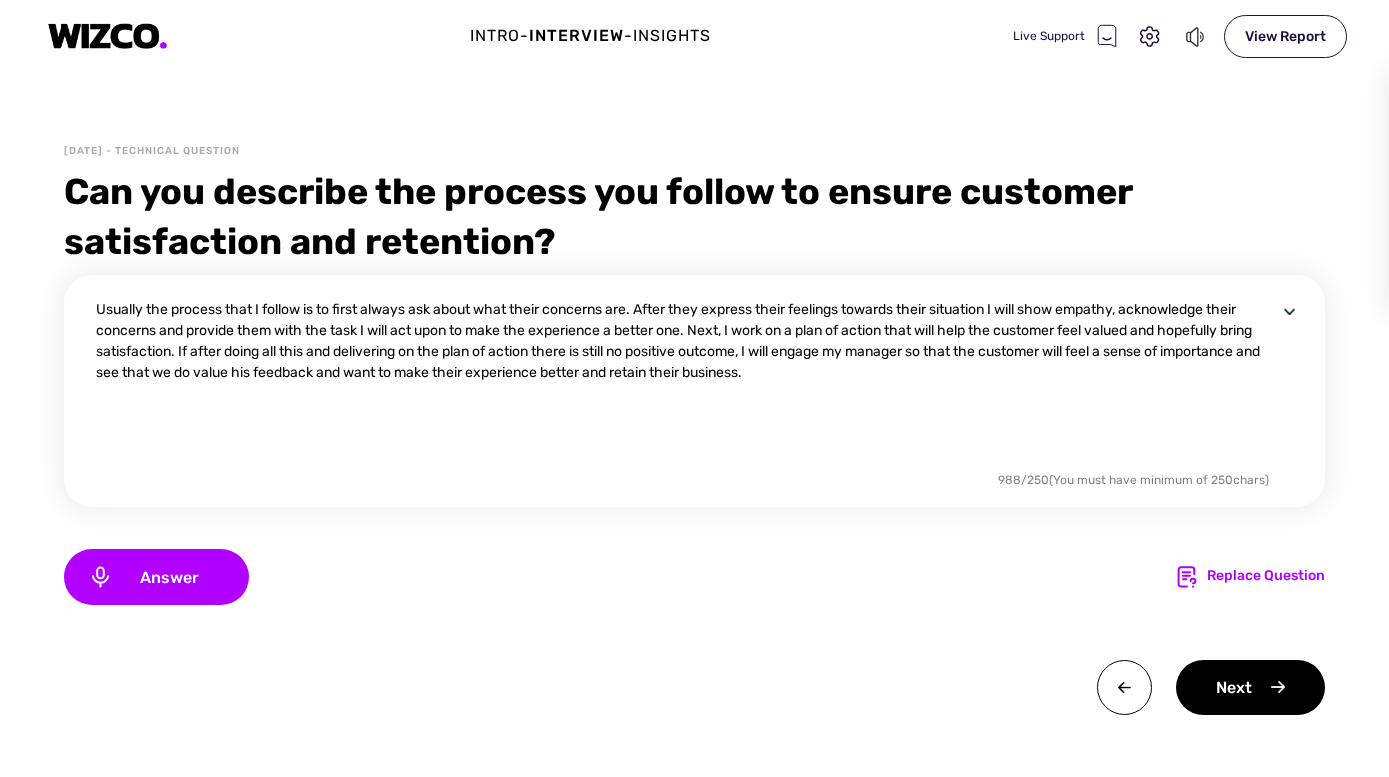 scroll, scrollTop: 0, scrollLeft: 0, axis: both 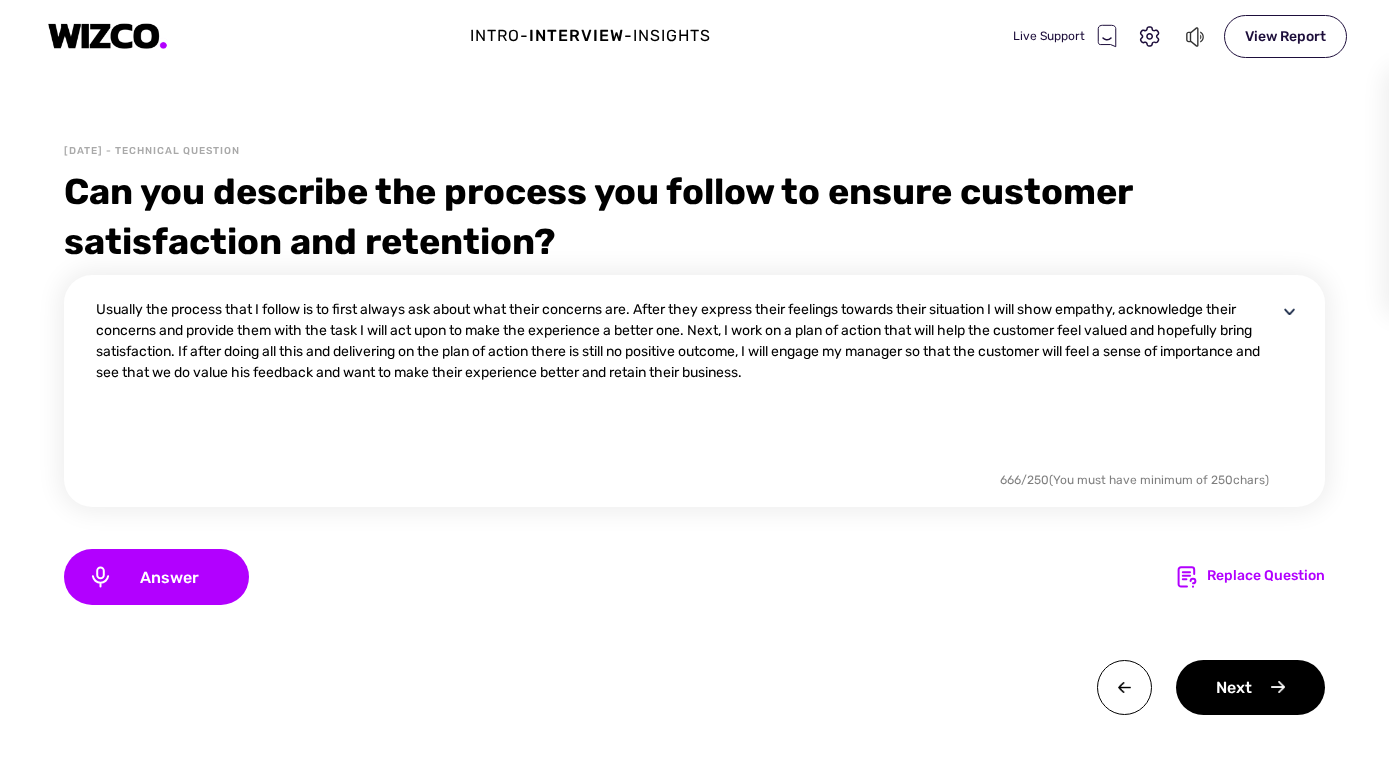 click on "Usually the process that I follow is to first always ask about what their concerns are. After they express their feelings towards their situation I will show empathy, acknowledge their concerns and provide them with the task I will act upon to make the experience a better one. Next, I work on a plan of action that will help the customer feel valued and hopefully bring satisfaction. If after doing all this and delivering on the plan of action there is still no positive outcome, I will engage my manager so that the customer will feel a sense of importance and see that we do value his feedback and want to make their experience better and retain their business." at bounding box center [686, 383] 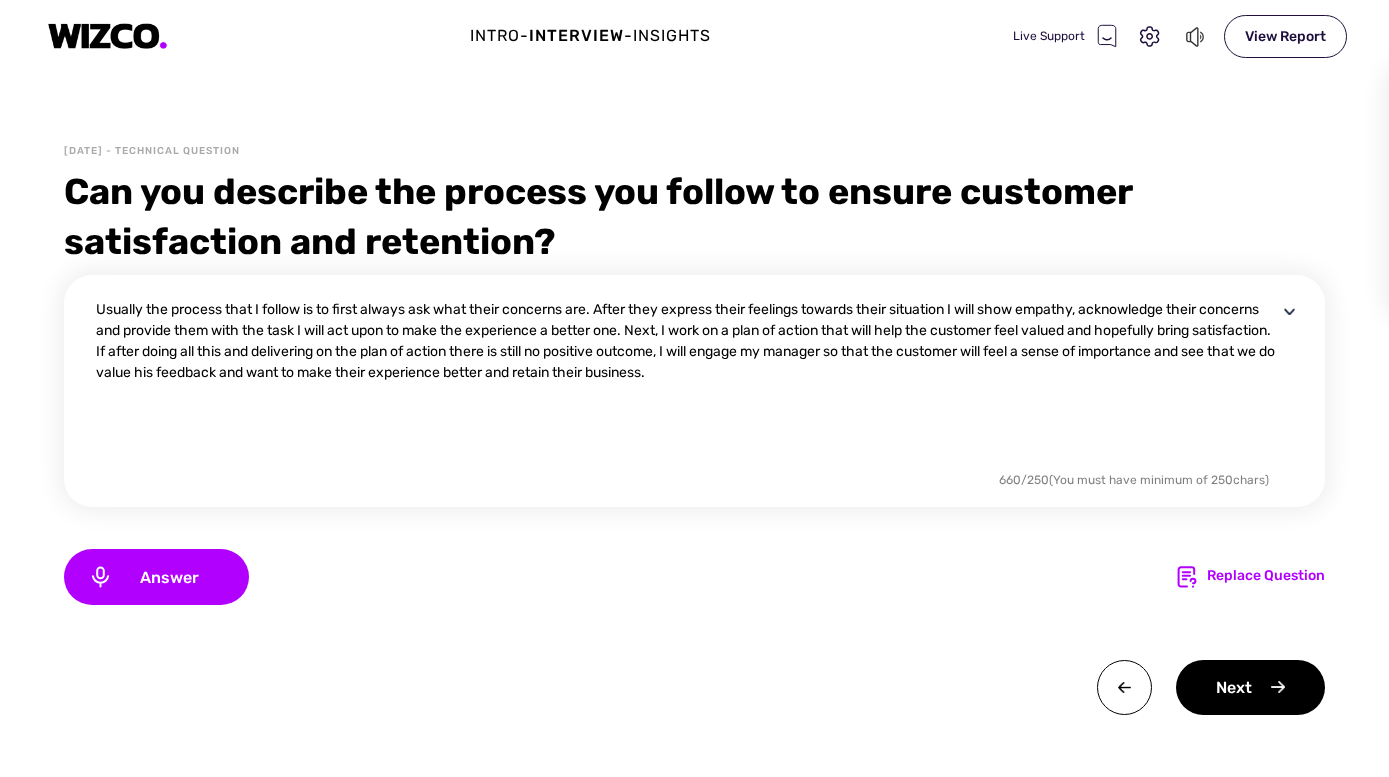 click on "Usually the process that I follow is to first always ask what their concerns are. After they express their feelings towards their situation I will show empathy, acknowledge their concerns and provide them with the task I will act upon to make the experience a better one. Next, I work on a plan of action that will help the customer feel valued and hopefully bring satisfaction. If after doing all this and delivering on the plan of action there is still no positive outcome, I will engage my manager so that the customer will feel a sense of importance and see that we do value his feedback and want to make their experience better and retain their business." at bounding box center [686, 383] 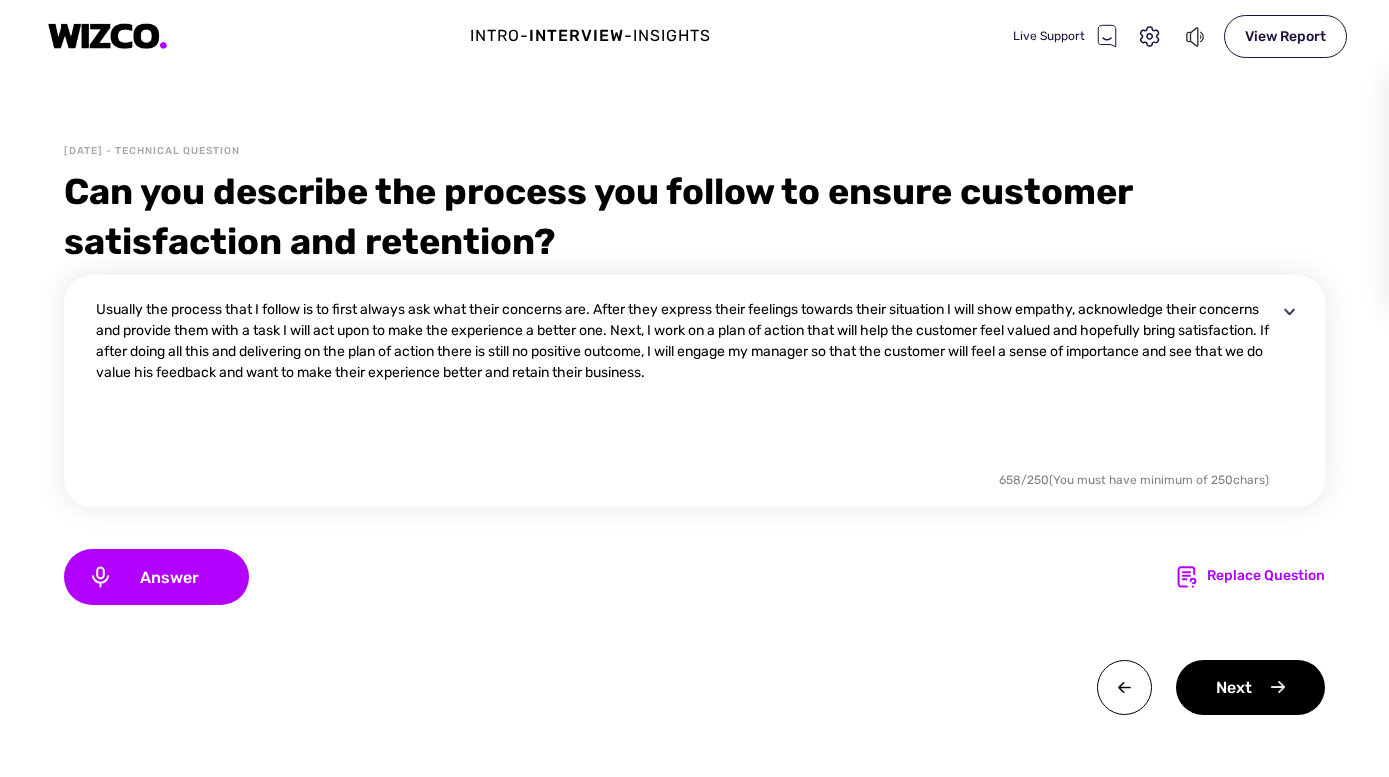 click on "Usually the process that I follow is to first always ask what their concerns are. After they express their feelings towards their situation I will show empathy, acknowledge their concerns and provide them with a task I will act upon to make the experience a better one. Next, I work on a plan of action that will help the customer feel valued and hopefully bring satisfaction. If after doing all this and delivering on the plan of action there is still no positive outcome, I will engage my manager so that the customer will feel a sense of importance and see that we do value his feedback and want to make their experience better and retain their business." at bounding box center (686, 383) 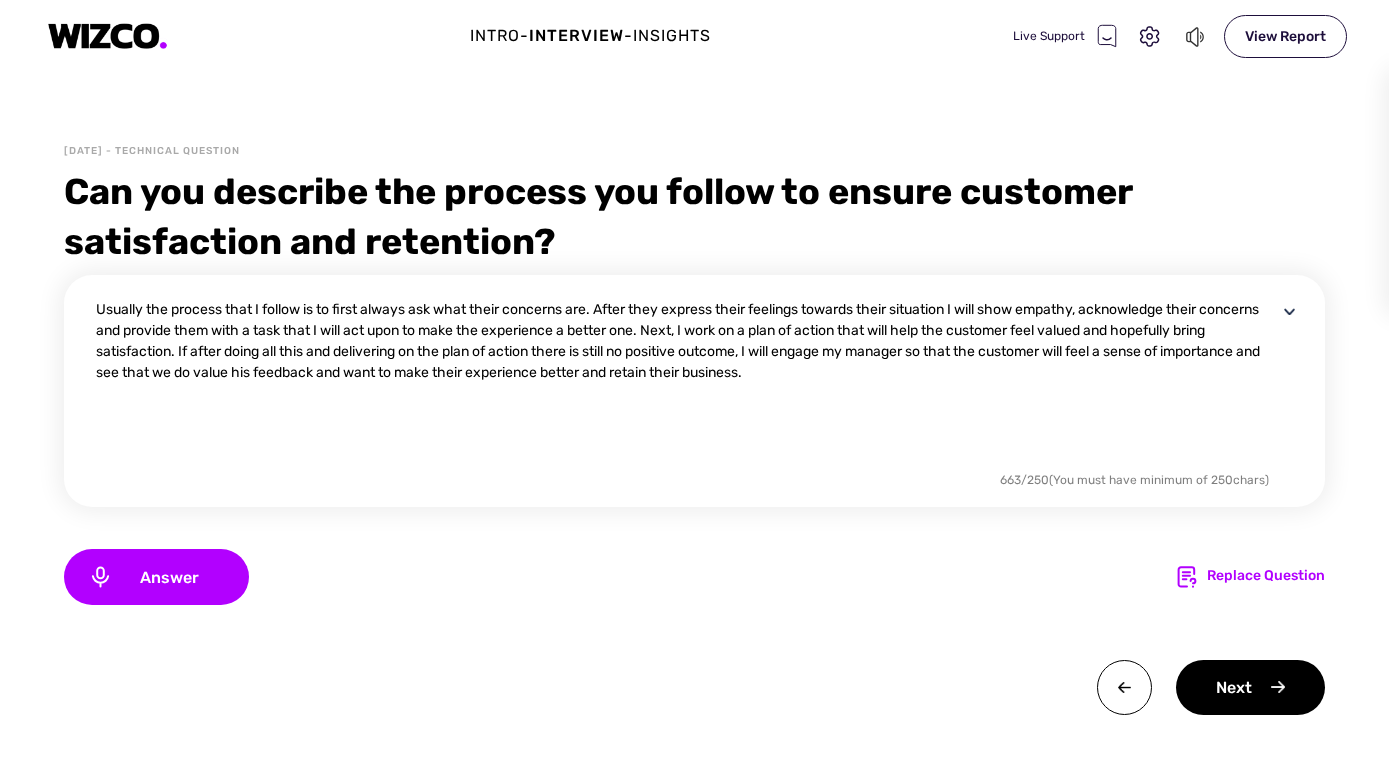 click on "Usually the process that I follow is to first always ask what their concerns are. After they express their feelings towards their situation I will show empathy, acknowledge their concerns and provide them with a task that I will act upon to make the experience a better one. Next, I work on a plan of action that will help the customer feel valued and hopefully bring satisfaction. If after doing all this and delivering on the plan of action there is still no positive outcome, I will engage my manager so that the customer will feel a sense of importance and see that we do value his feedback and want to make their experience better and retain their business." at bounding box center [686, 383] 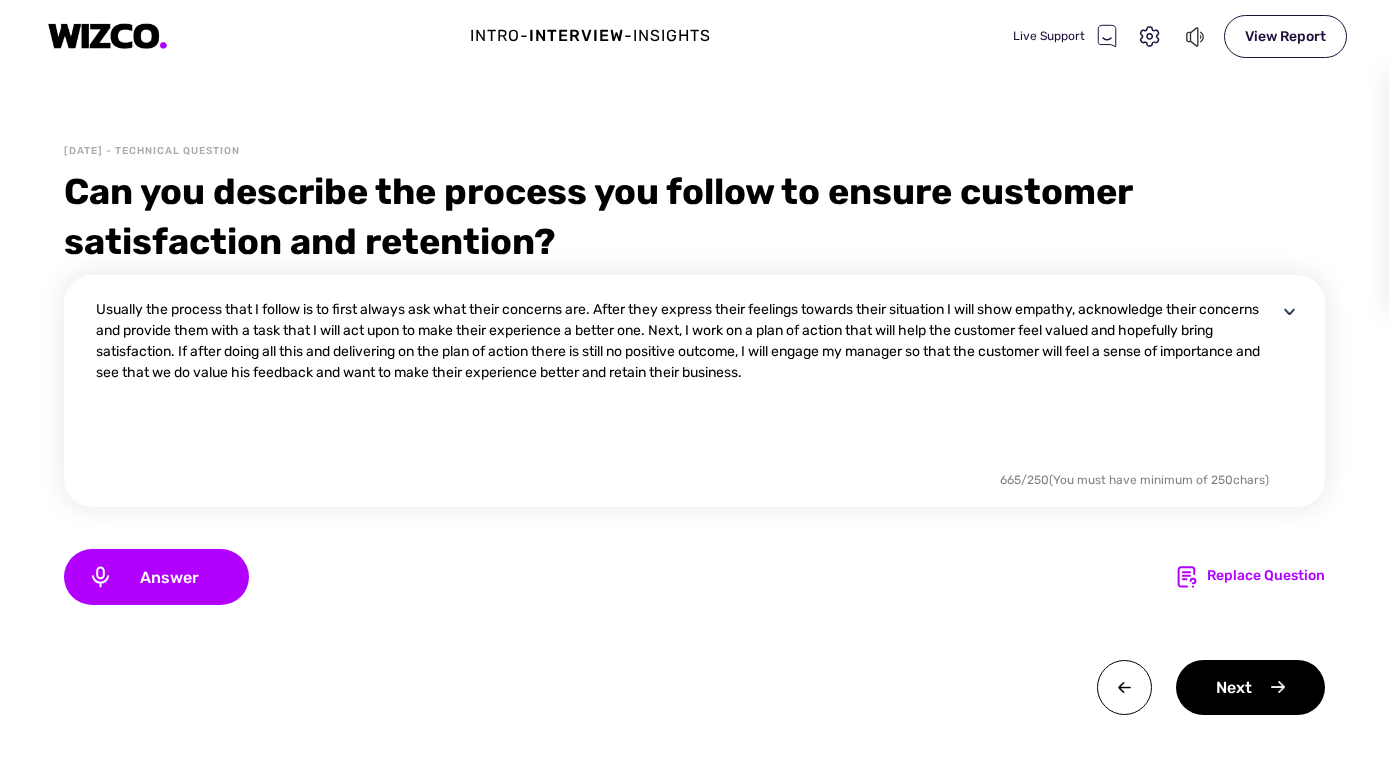 click on "Usually the process that I follow is to first always ask what their concerns are. After they express their feelings towards their situation I will show empathy, acknowledge their concerns and provide them with a task that I will act upon to make their experience a better one. Next, I work on a plan of action that will help the customer feel valued and hopefully bring satisfaction. If after doing all this and delivering on the plan of action there is still no positive outcome, I will engage my manager so that the customer will feel a sense of importance and see that we do value his feedback and want to make their experience better and retain their business." at bounding box center (686, 383) 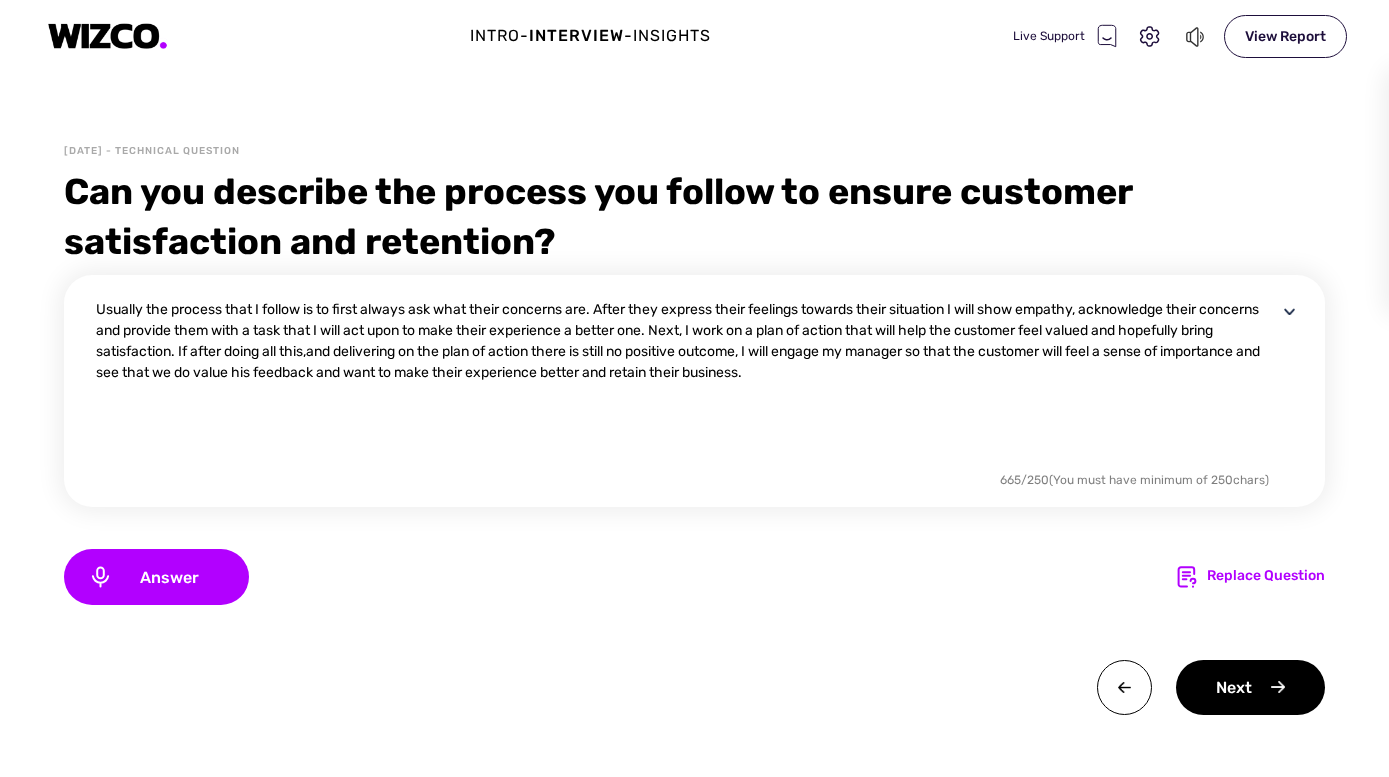 type on "Usually the process that I follow is to first always ask what their concerns are. After they express their feelings towards their situation I will show empathy, acknowledge their concerns and provide them with a task that I will act upon to make their experience a better one. Next, I work on a plan of action that will help the customer feel valued and hopefully bring satisfaction. If after doing all this, and delivering on the plan of action there is still no positive outcome, I will engage my manager so that the customer will feel a sense of importance and see that we do value his feedback and want to make their experience better and retain their business." 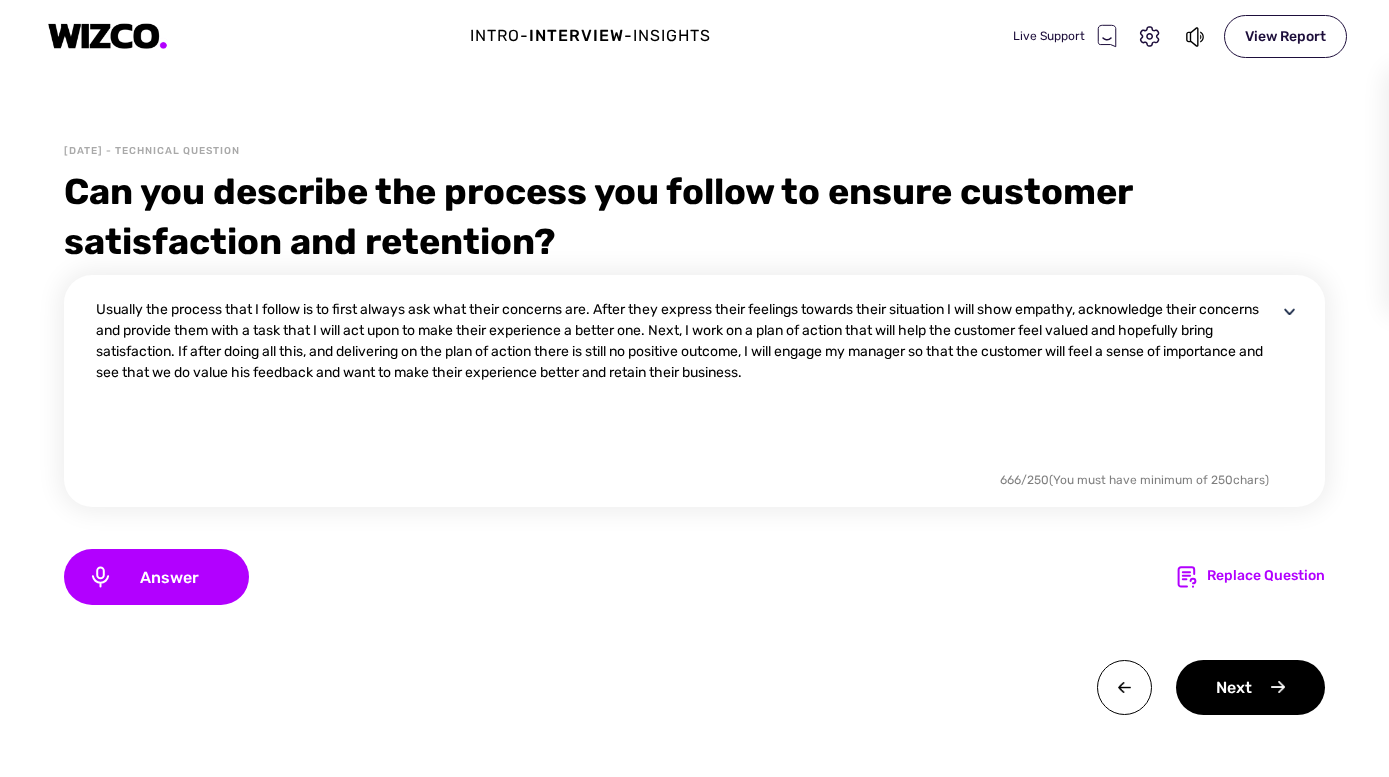 scroll, scrollTop: 0, scrollLeft: 0, axis: both 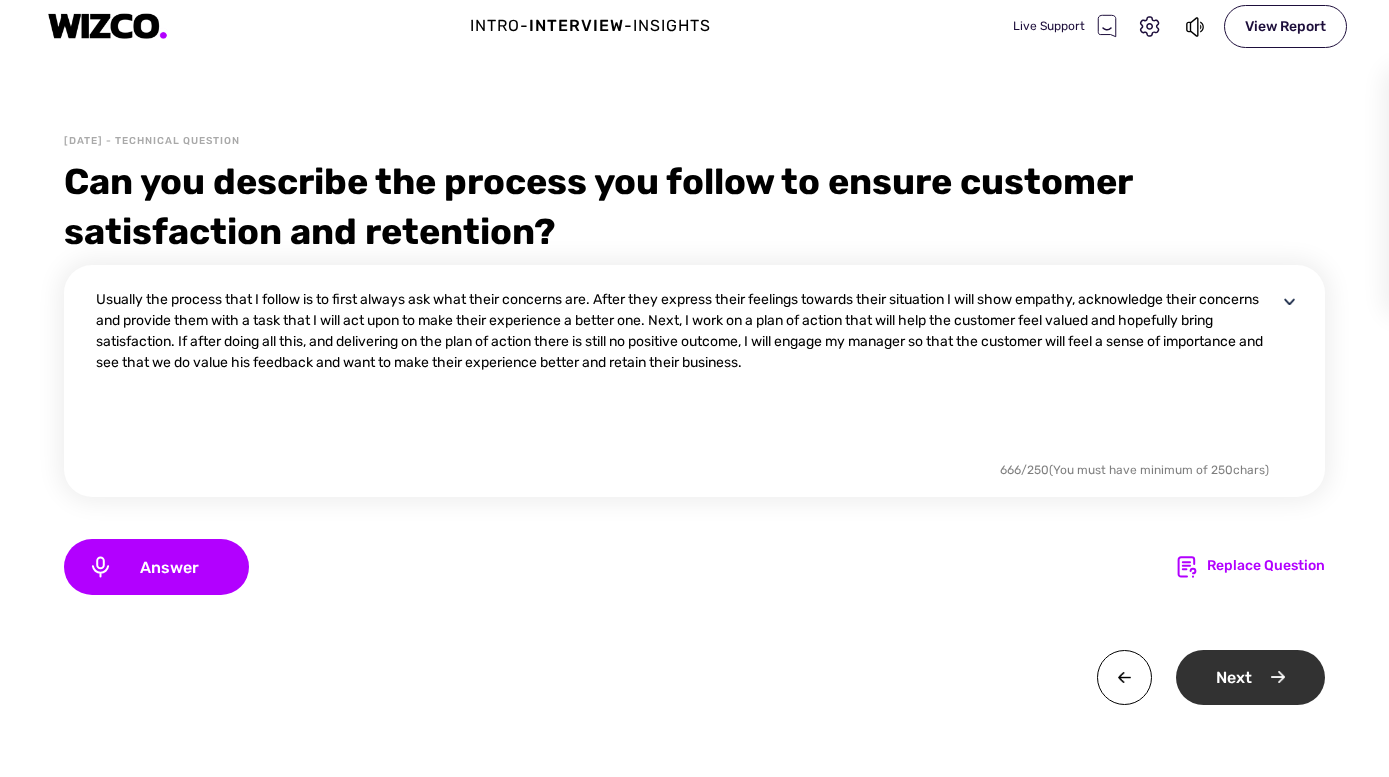 type on "Usually the process that I follow is to first always ask what their concerns are. After they express their feelings towards their situation I will show empathy, acknowledge their concerns and provide them with a task that I will act upon to make their experience a better one. Next, I work on a plan of action that will help the customer feel valued and hopefully bring satisfaction. If after doing all this, and delivering on the plan of action there is still no positive outcome, I will engage my manager so that the customer will feel a sense of importance and see that we do value his feedback and want to make their experience better and retain their business." 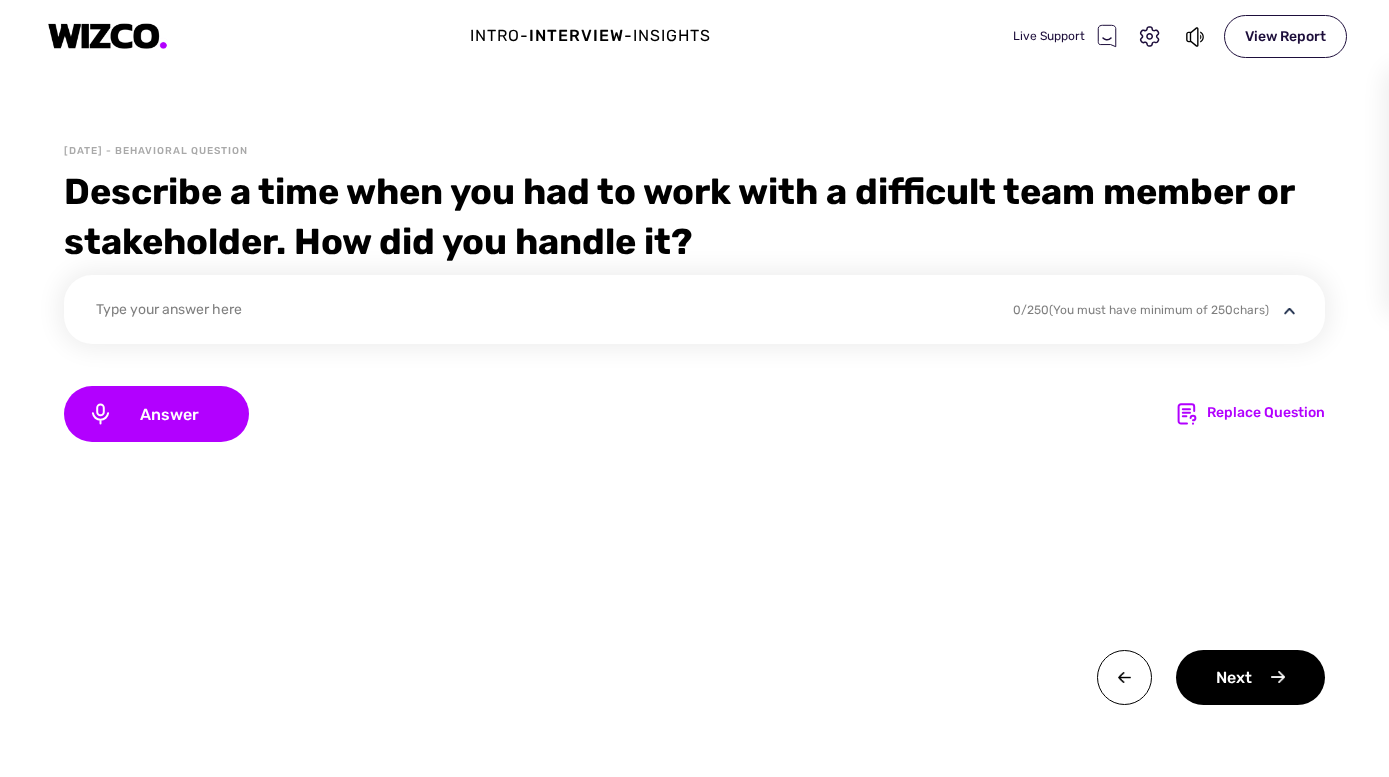 click on "Type your answer here" at bounding box center [541, 312] 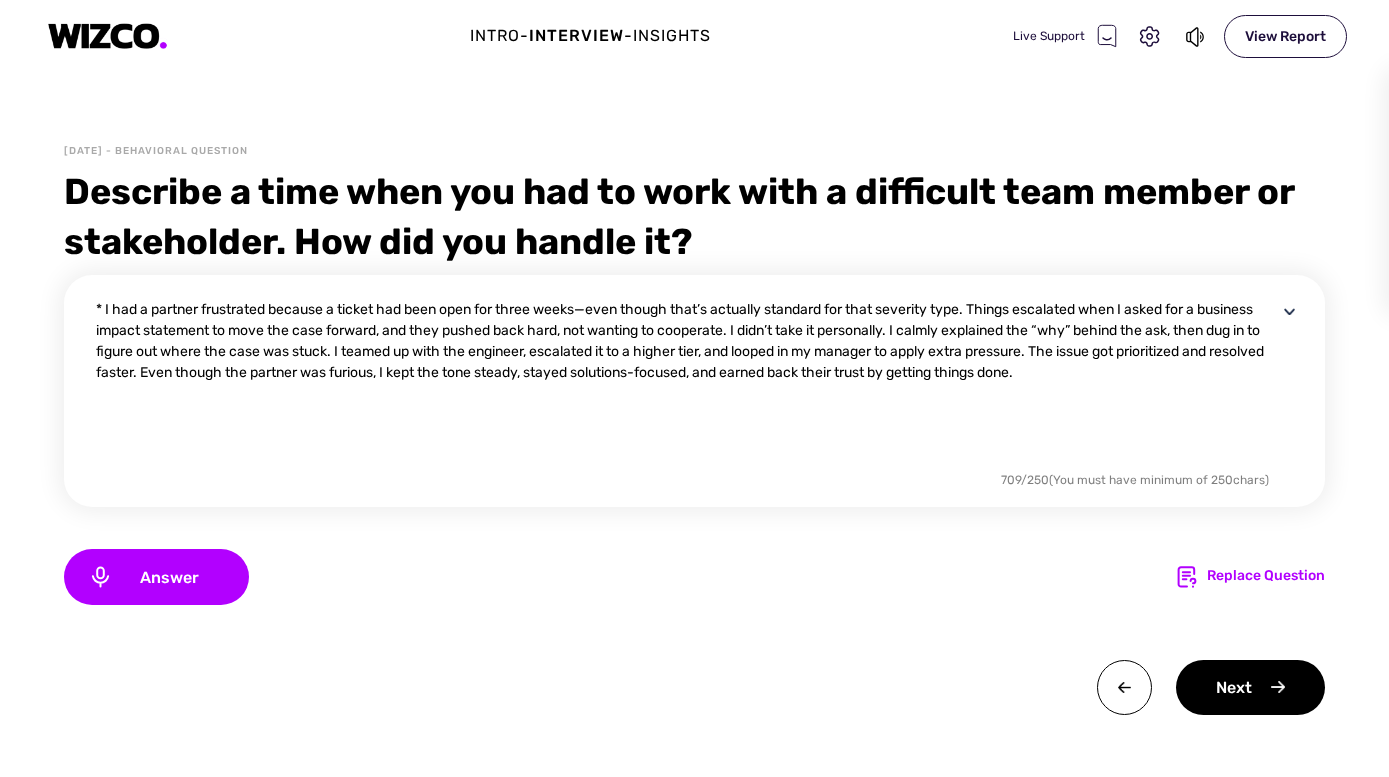 click on "* I had a partner frustrated because a ticket had been open for three weeks—even though that’s actually standard for that severity type. Things escalated when I asked for a business impact statement to move the case forward, and they pushed back hard, not wanting to cooperate. I didn’t take it personally. I calmly explained the “why” behind the ask, then dug in to figure out where the case was stuck. I teamed up with the engineer, escalated it to a higher tier, and looped in my manager to apply extra pressure. The issue got prioritized and resolved faster. Even though the partner was furious, I kept the tone steady, stayed solutions-focused, and earned back their trust by getting things done." at bounding box center [686, 383] 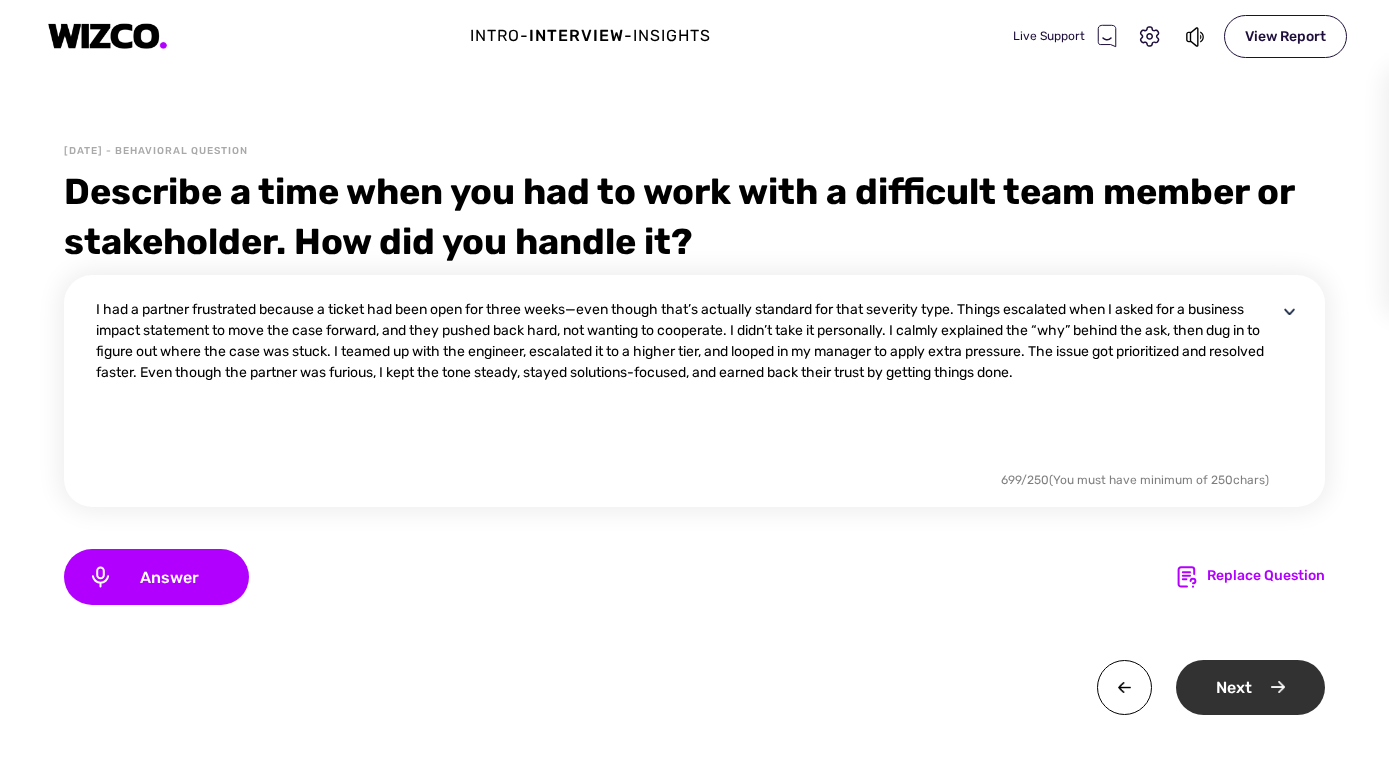 type on "I had a partner frustrated because a ticket had been open for three weeks—even though that’s actually standard for that severity type. Things escalated when I asked for a business impact statement to move the case forward, and they pushed back hard, not wanting to cooperate. I didn’t take it personally. I calmly explained the “why” behind the ask, then dug in to figure out where the case was stuck. I teamed up with the engineer, escalated it to a higher tier, and looped in my manager to apply extra pressure. The issue got prioritized and resolved faster. Even though the partner was furious, I kept the tone steady, stayed solutions-focused, and earned back their trust by getting things done." 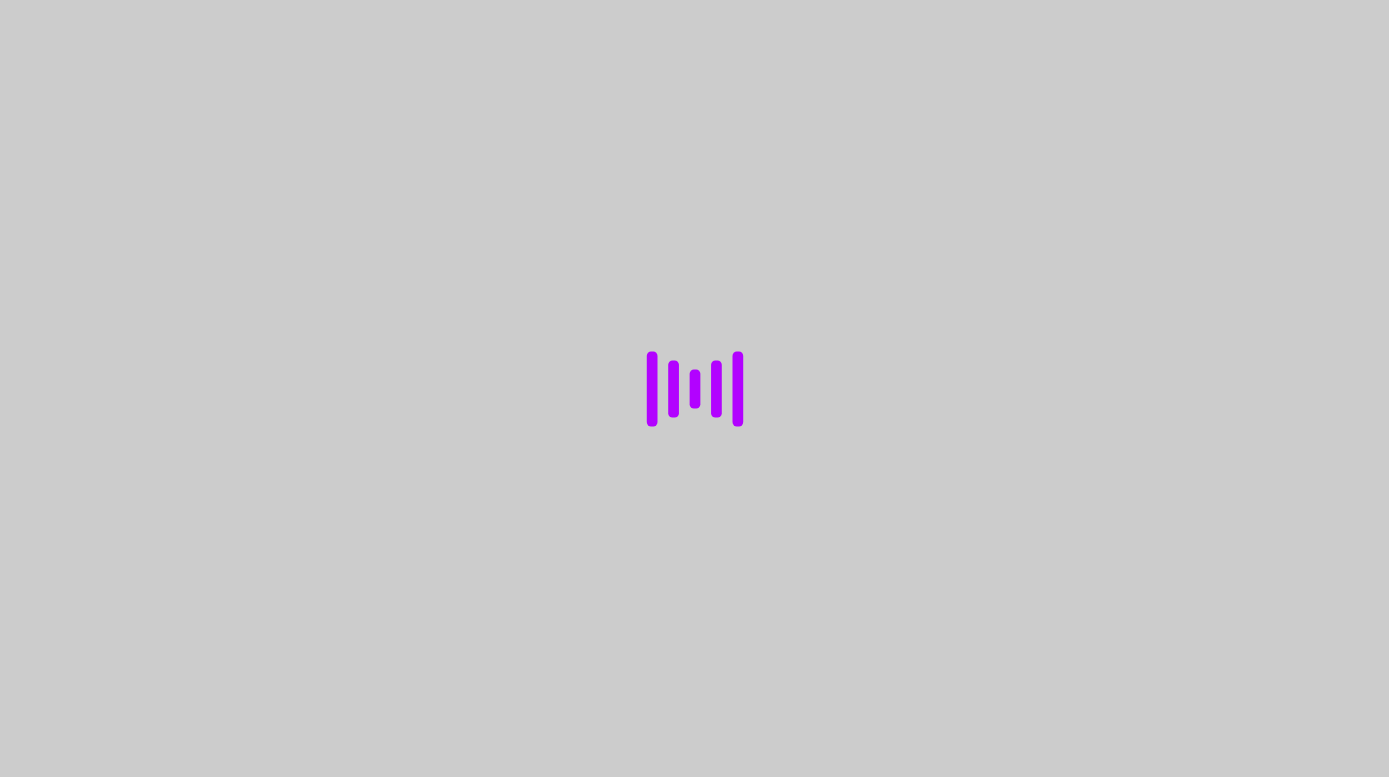 scroll, scrollTop: 0, scrollLeft: 0, axis: both 